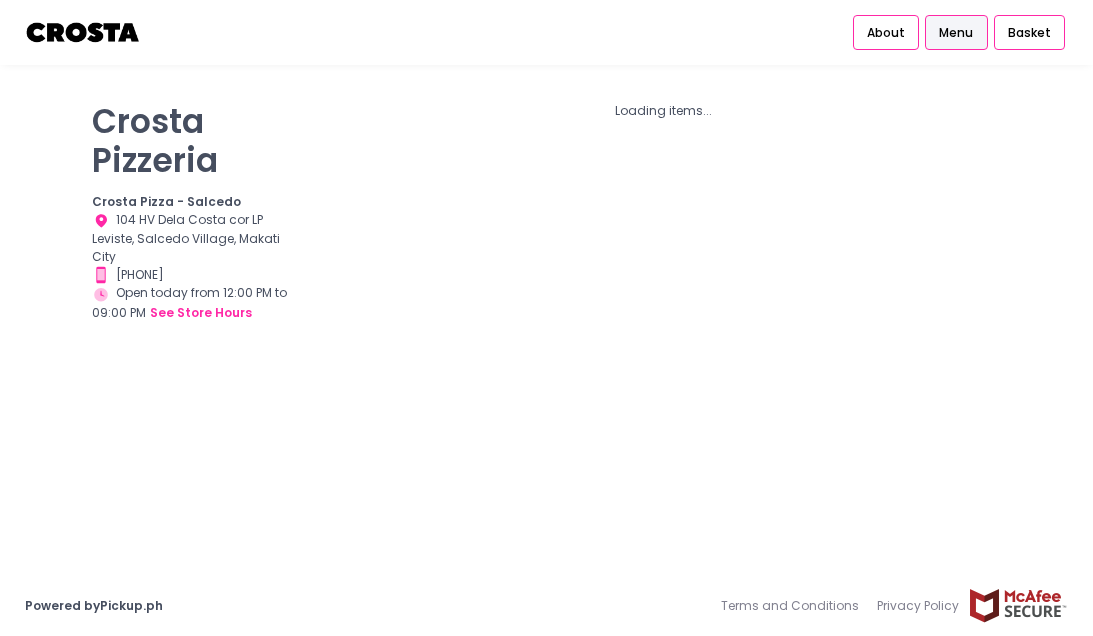 scroll, scrollTop: 0, scrollLeft: 0, axis: both 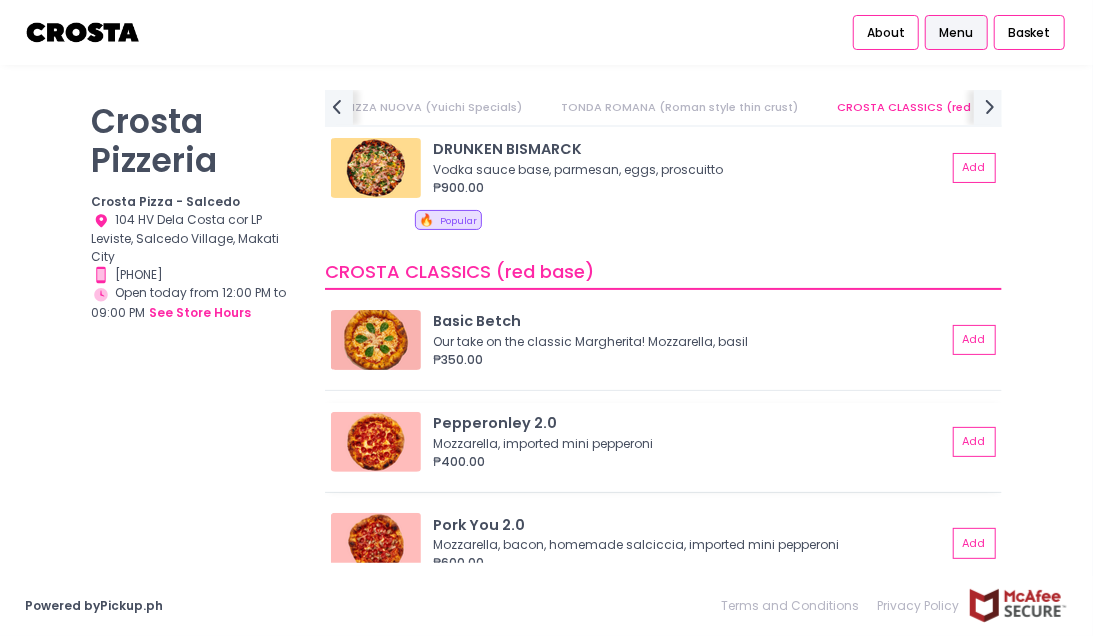 click at bounding box center [376, 442] 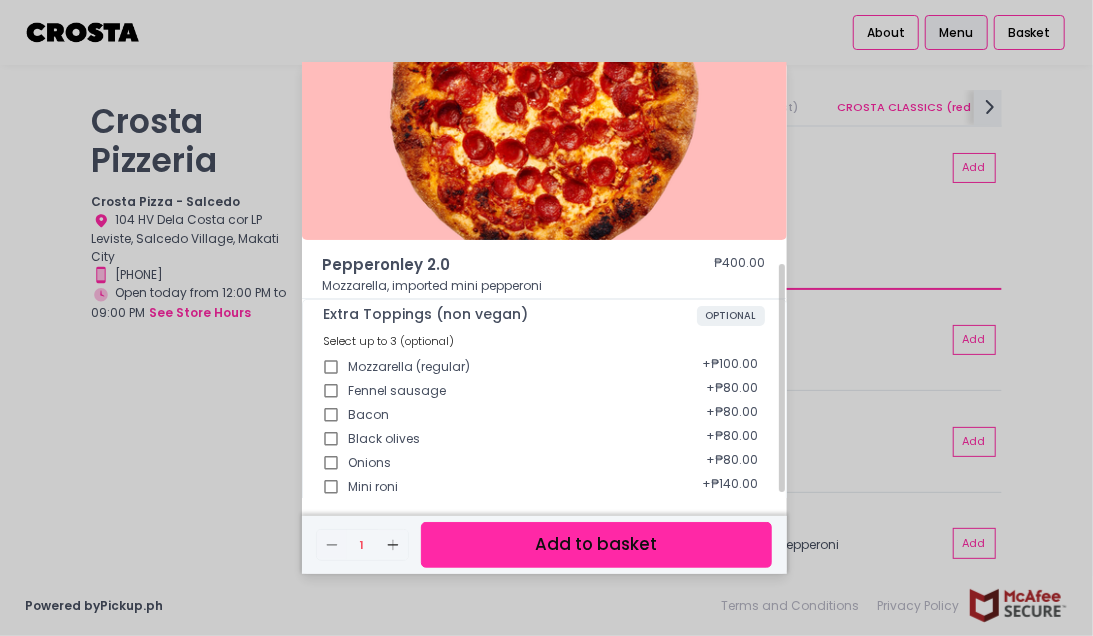 scroll, scrollTop: 0, scrollLeft: 0, axis: both 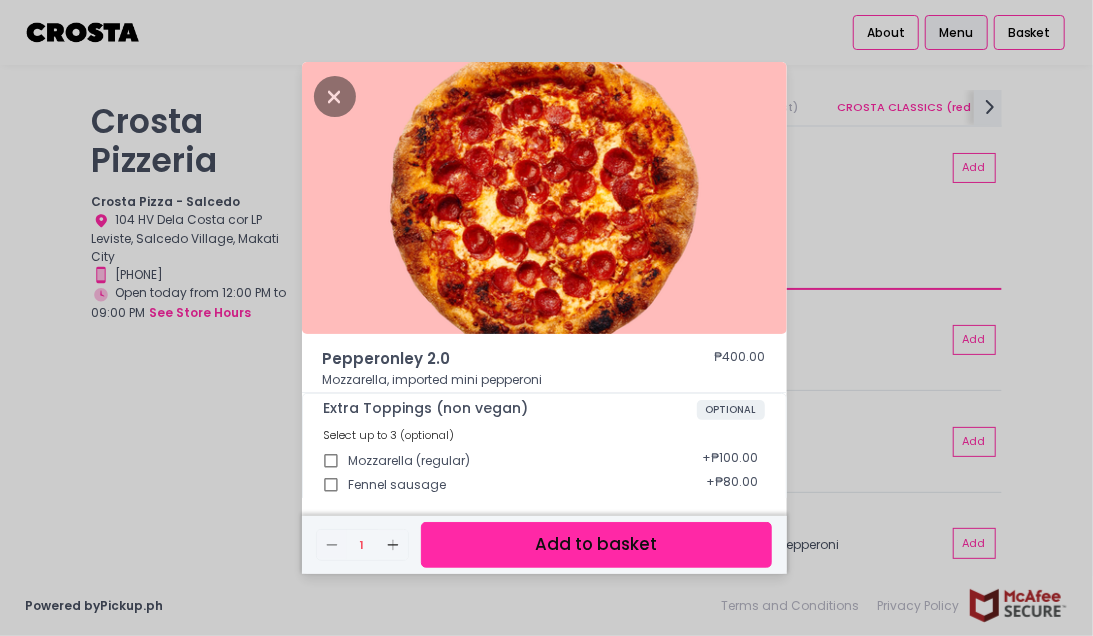 click on "Add to basket" at bounding box center (596, 544) 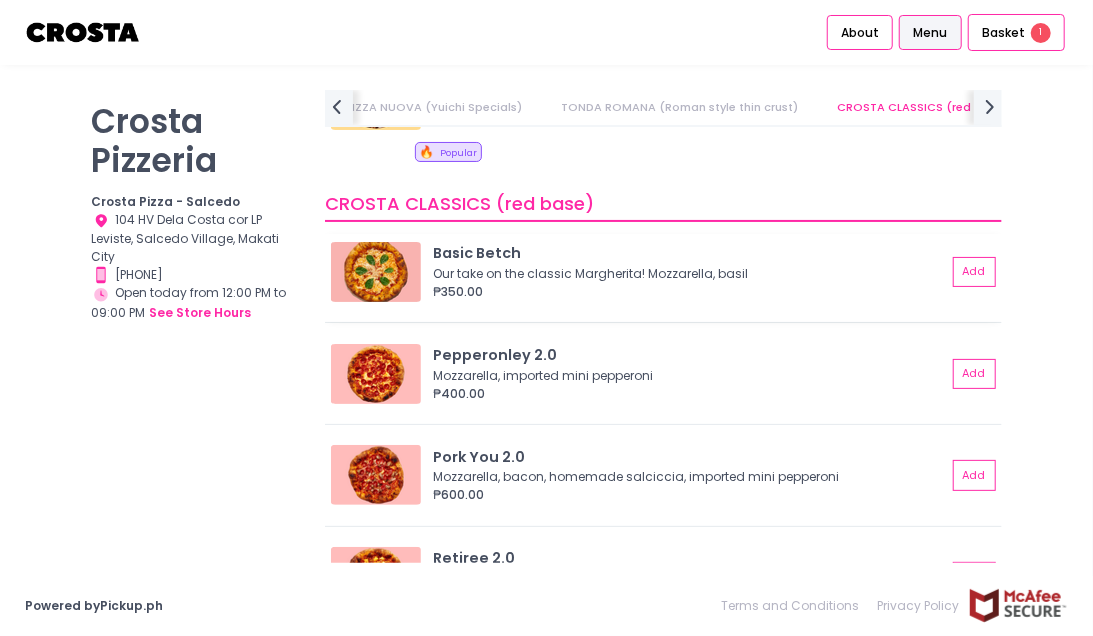 scroll, scrollTop: 800, scrollLeft: 0, axis: vertical 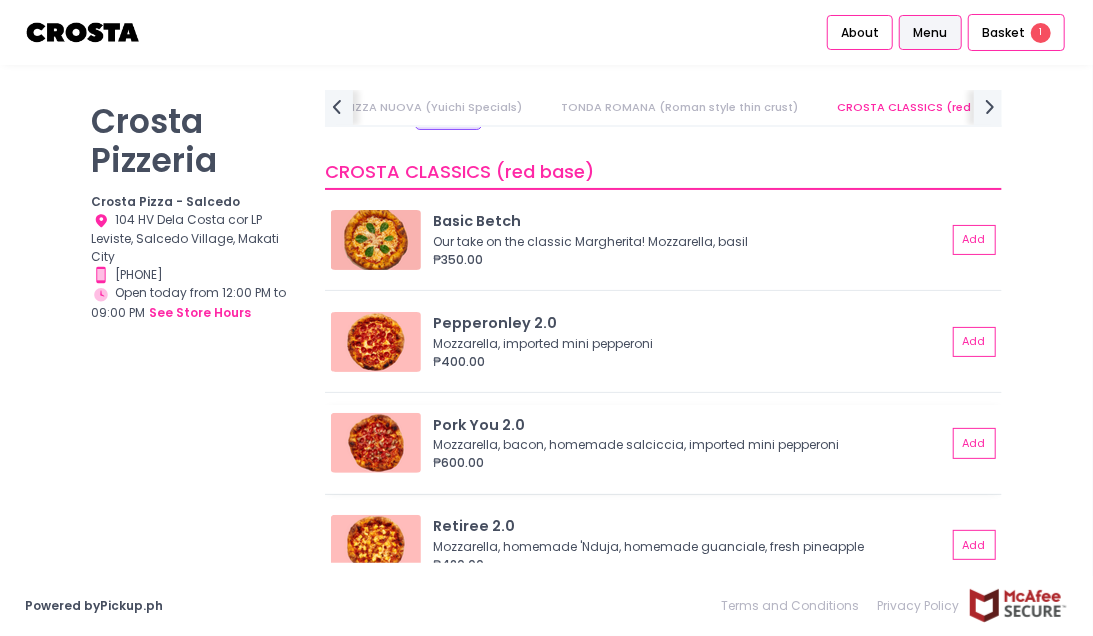 click at bounding box center [376, 443] 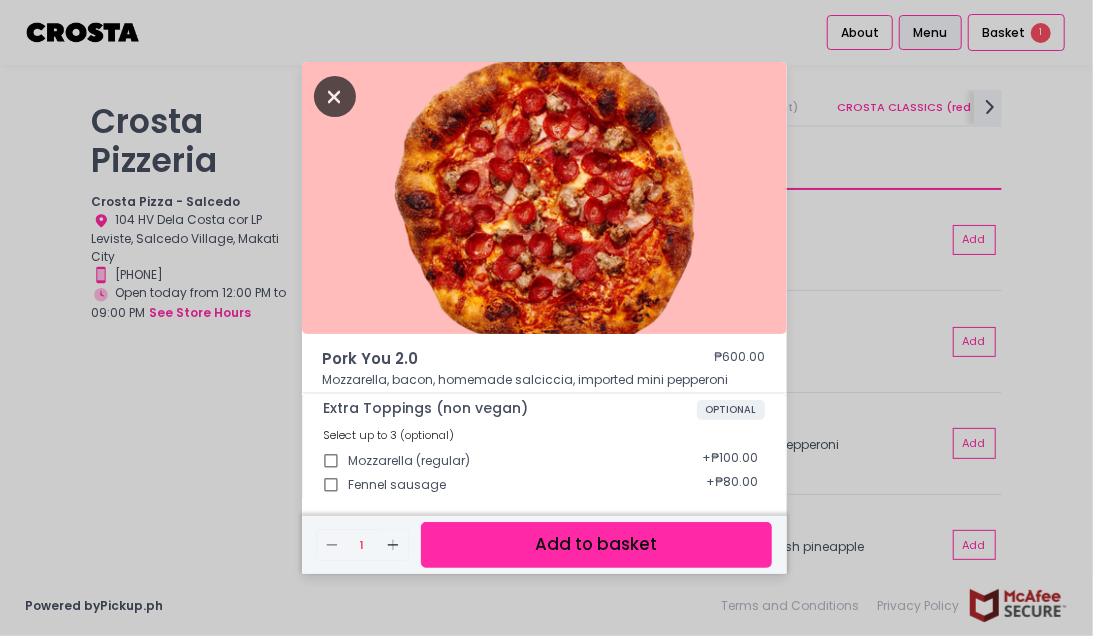 click at bounding box center [335, 96] 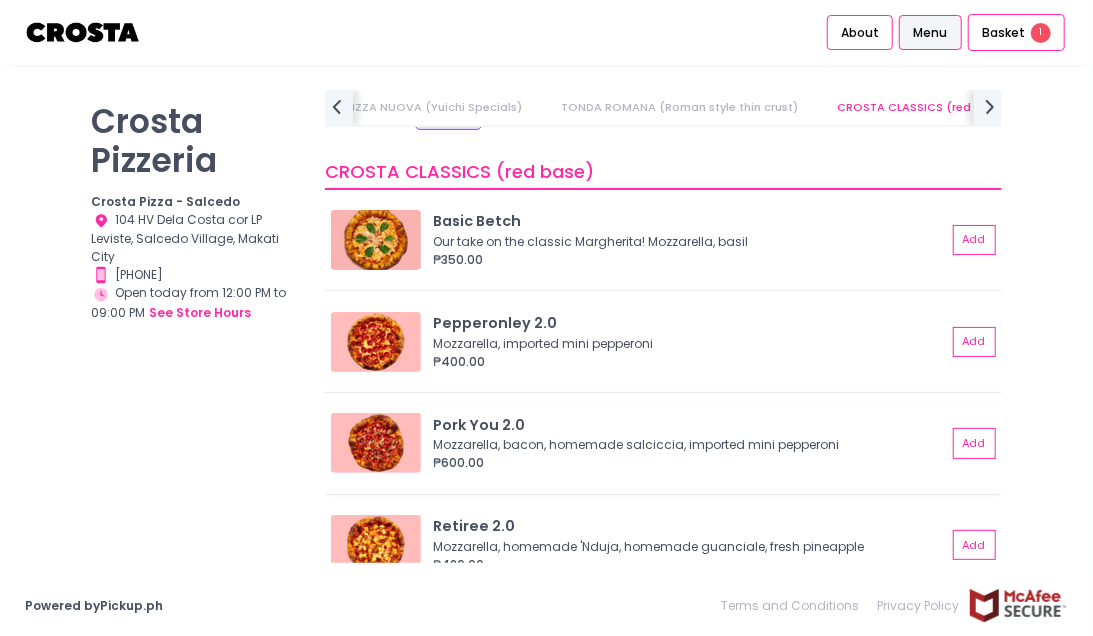 click at bounding box center (376, 443) 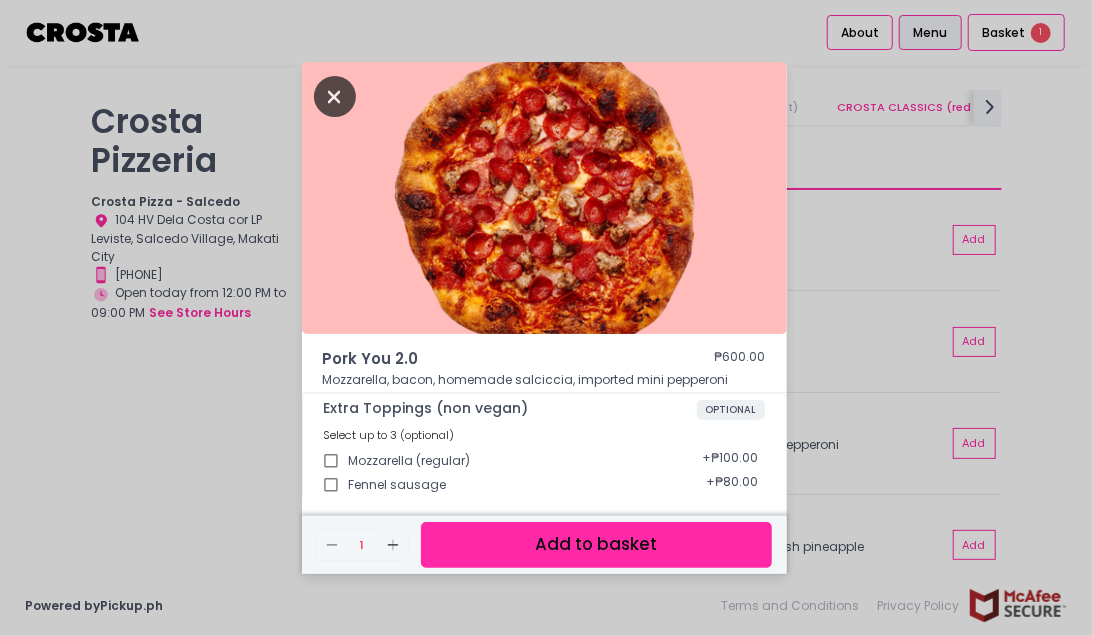 click at bounding box center (335, 96) 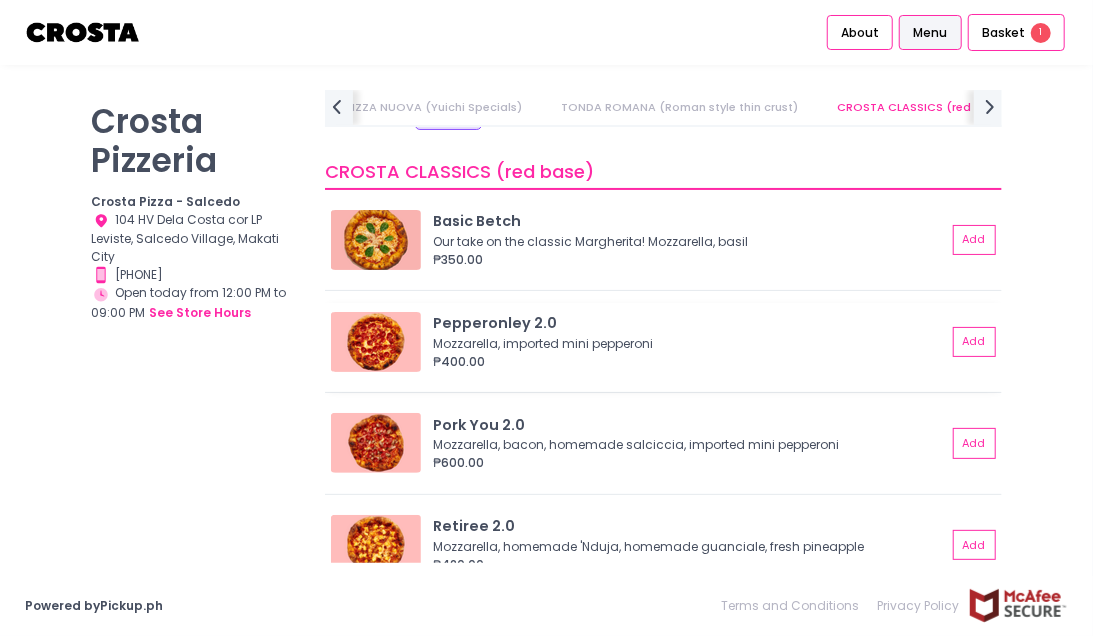 scroll, scrollTop: 881, scrollLeft: 0, axis: vertical 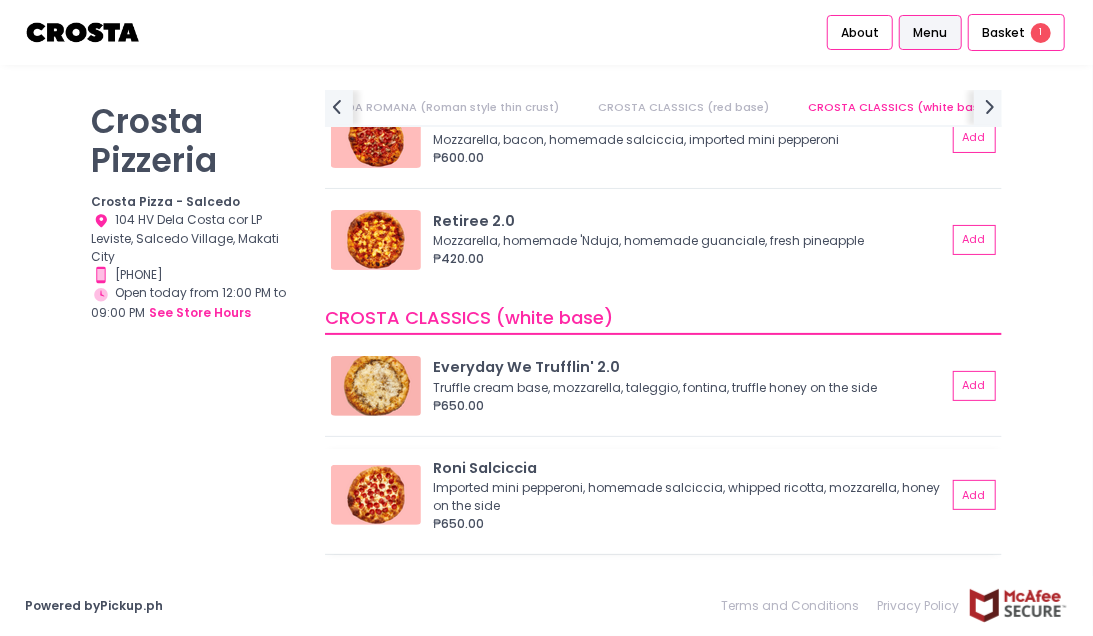 click at bounding box center (376, 495) 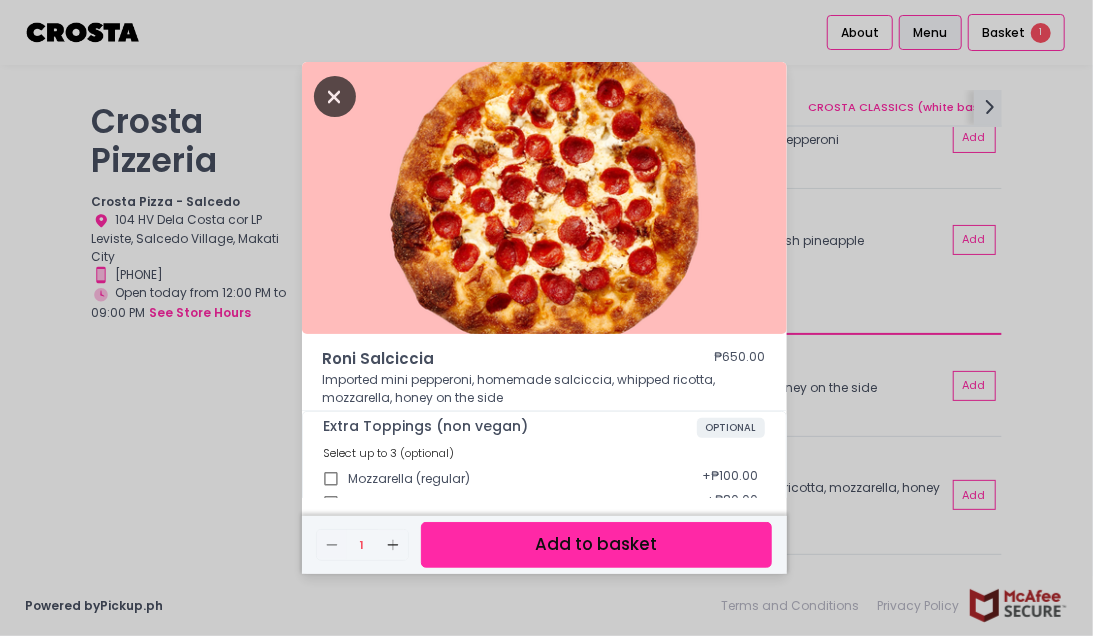 click at bounding box center (335, 96) 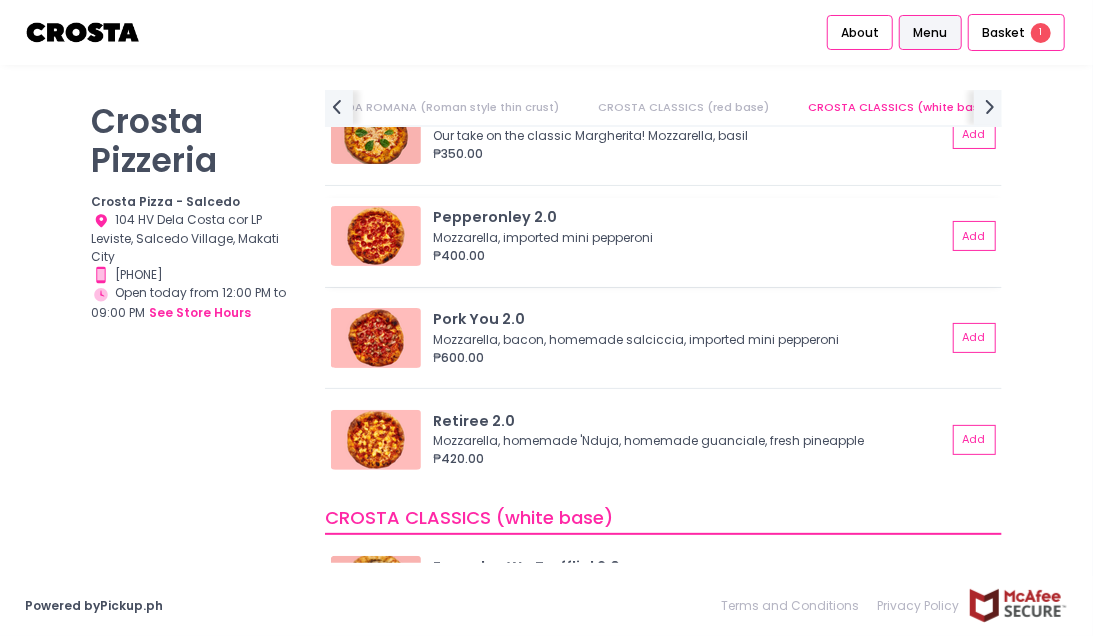 scroll, scrollTop: 717, scrollLeft: 0, axis: vertical 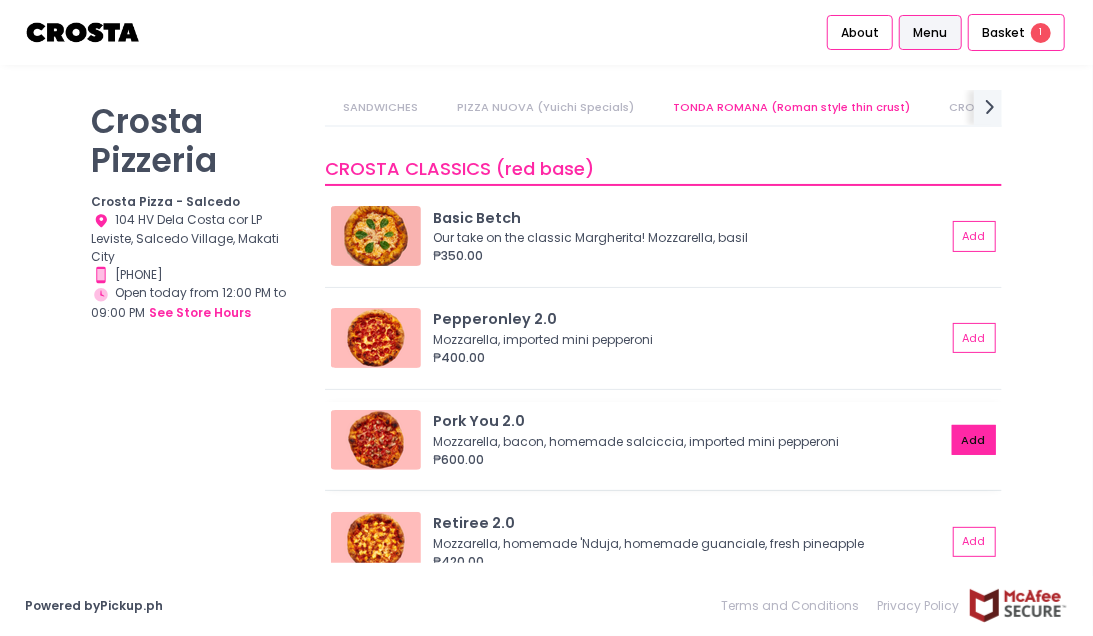click on "Add" at bounding box center (974, 440) 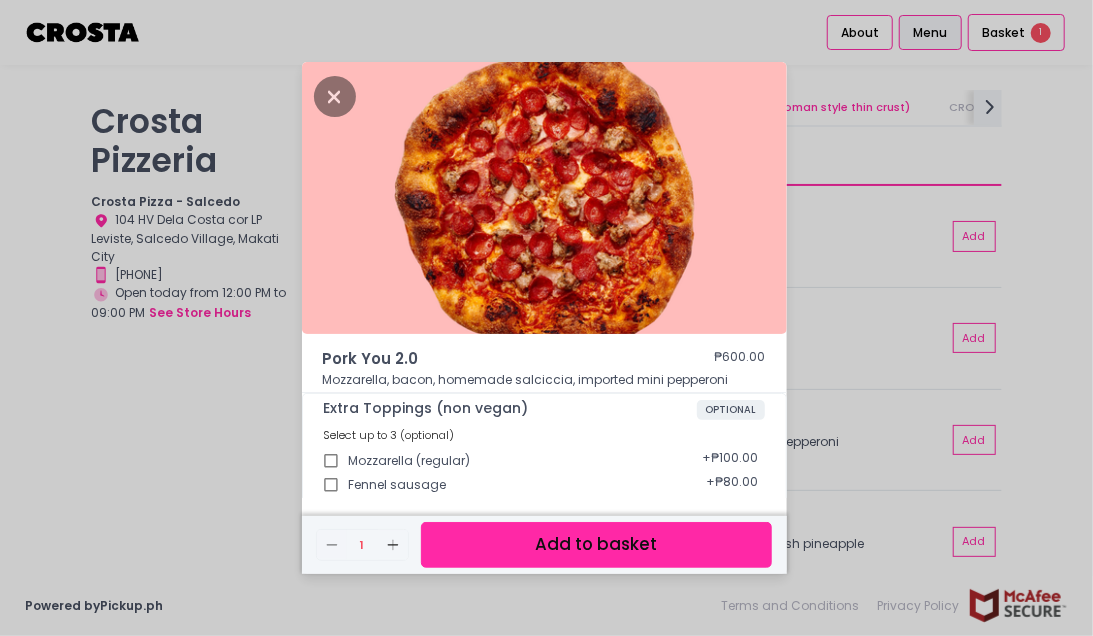 click on "Add to basket" at bounding box center [596, 544] 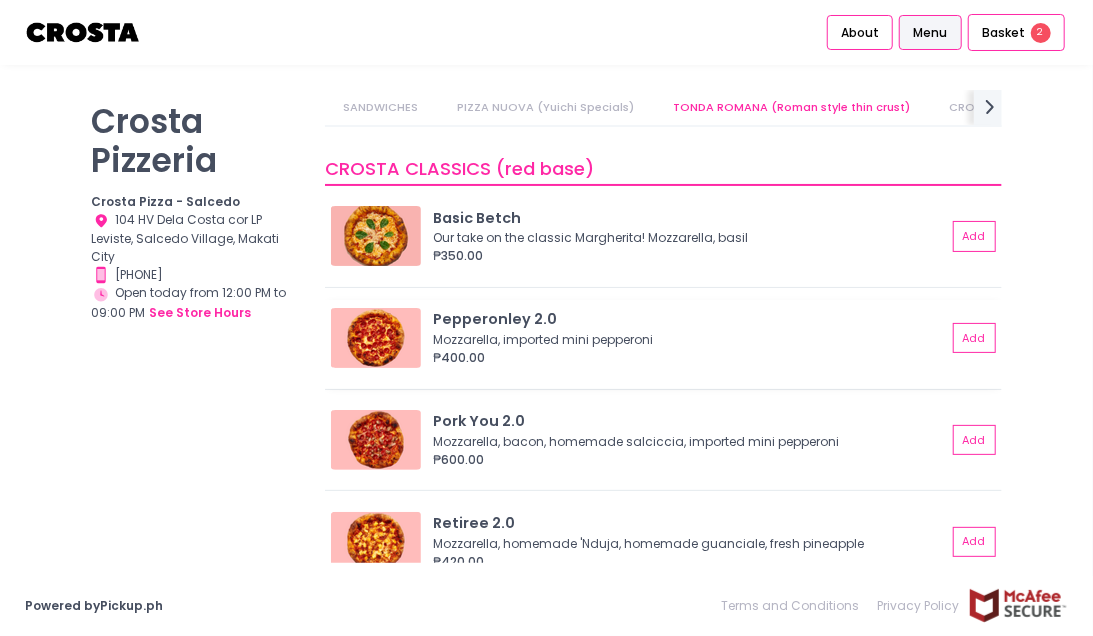 scroll, scrollTop: 869, scrollLeft: 0, axis: vertical 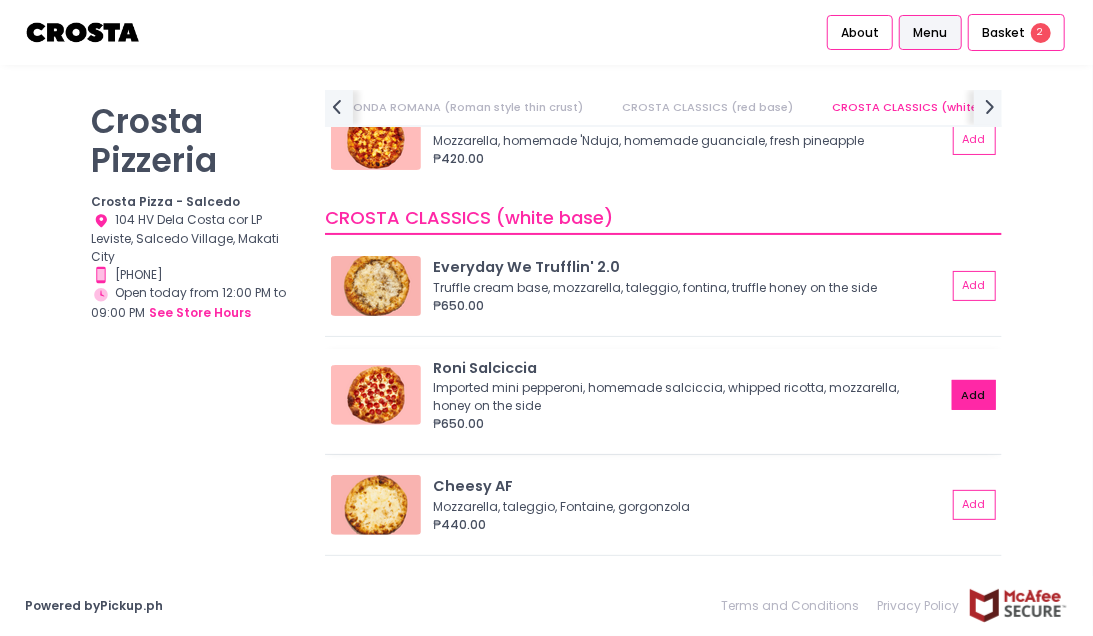 click on "Add" at bounding box center [974, 395] 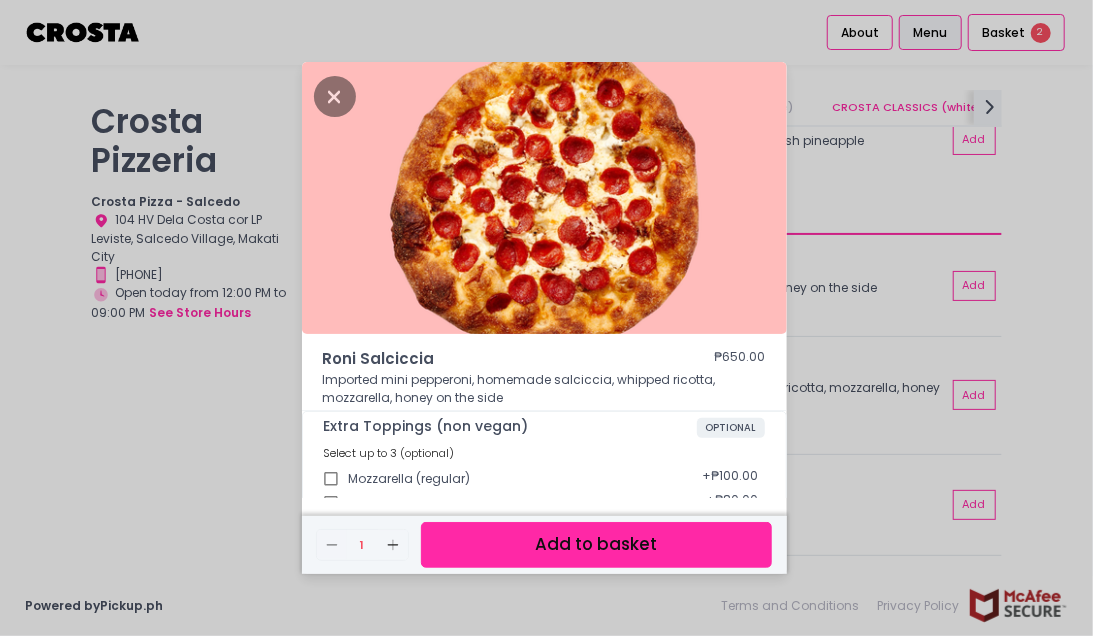 click on "Add to basket" at bounding box center [596, 544] 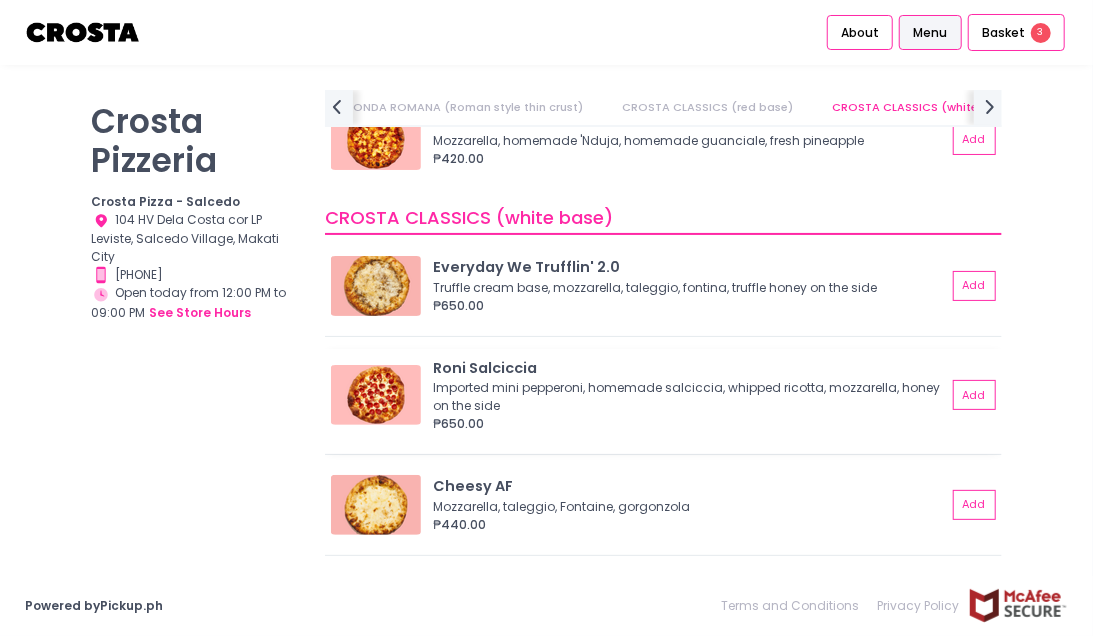 scroll, scrollTop: 1300, scrollLeft: 0, axis: vertical 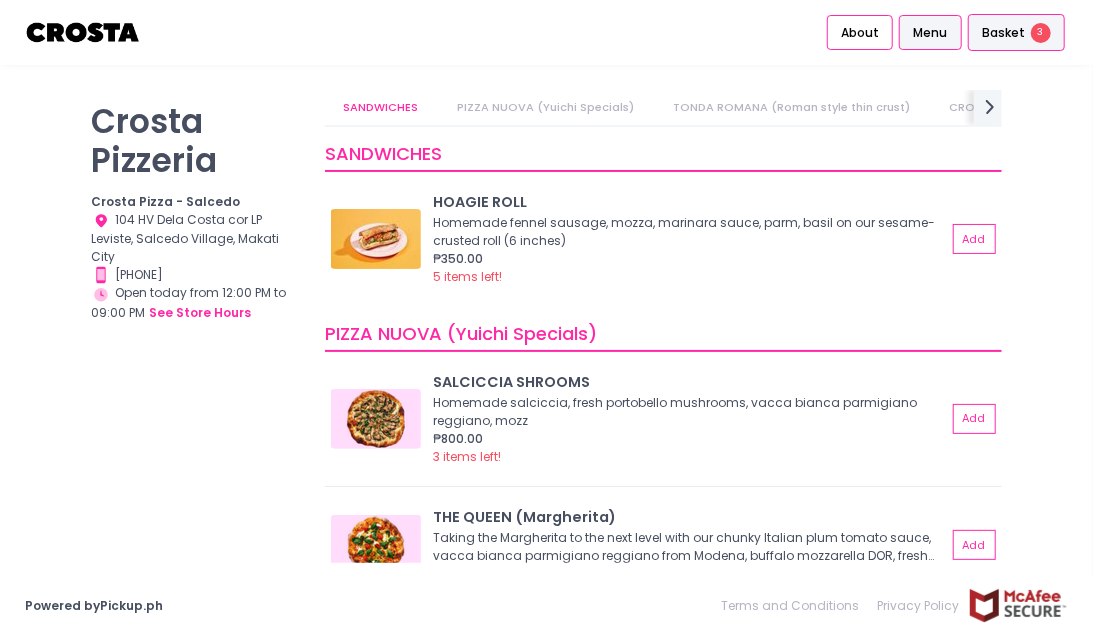 click on "Basket" at bounding box center (1003, 33) 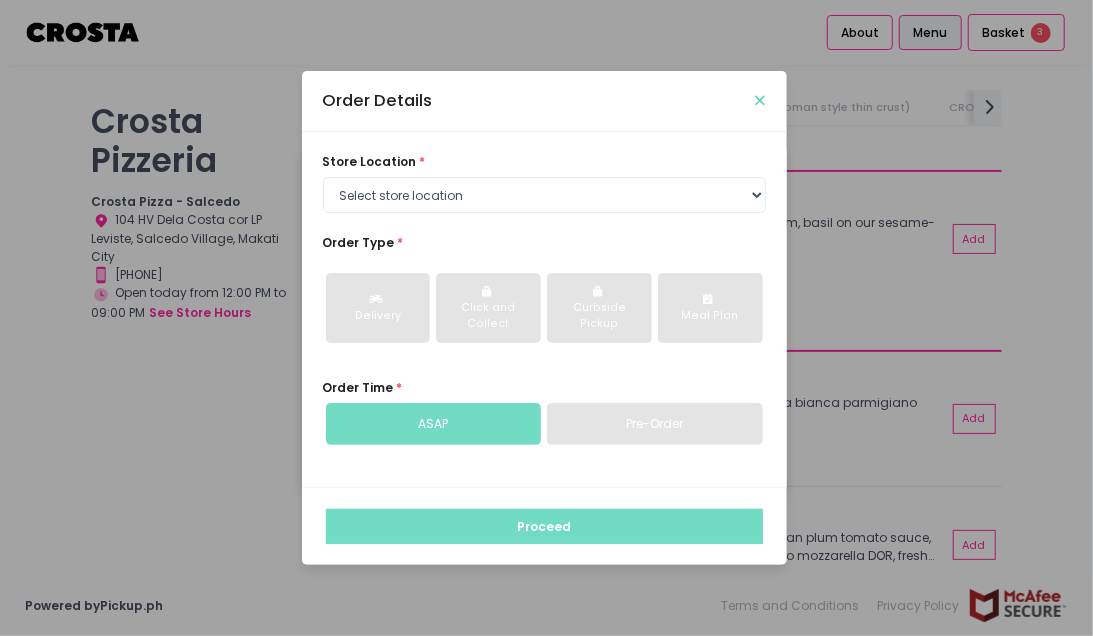 click at bounding box center (761, 100) 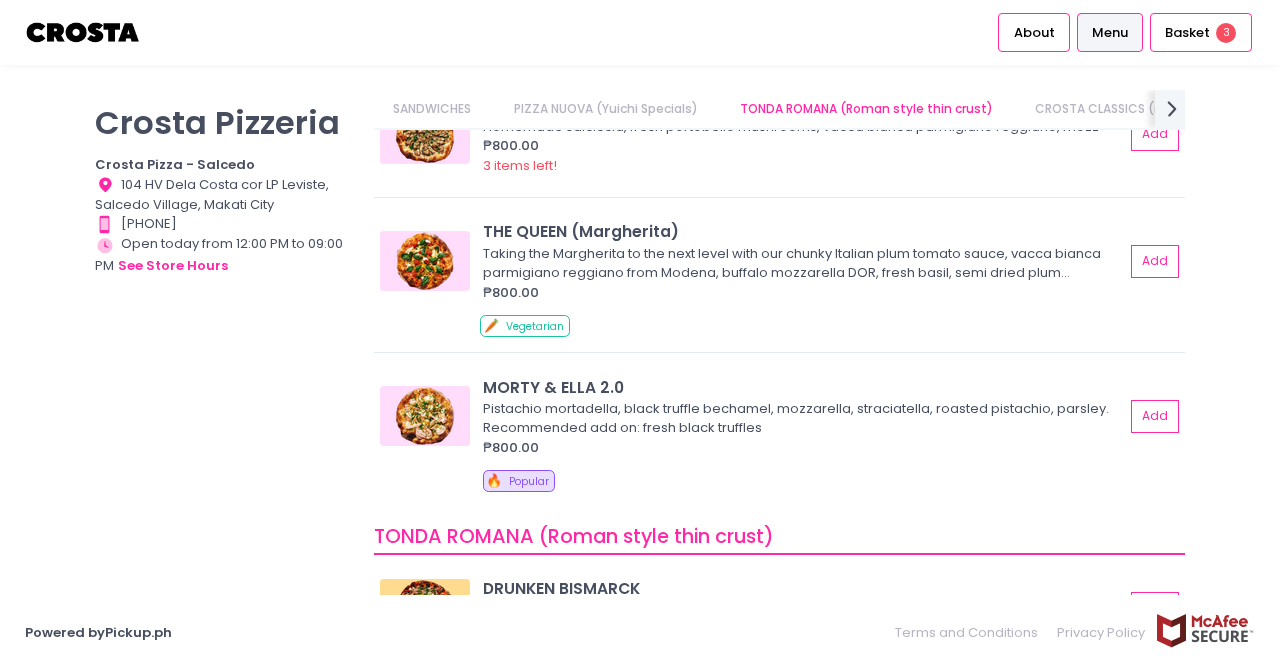 scroll, scrollTop: 500, scrollLeft: 0, axis: vertical 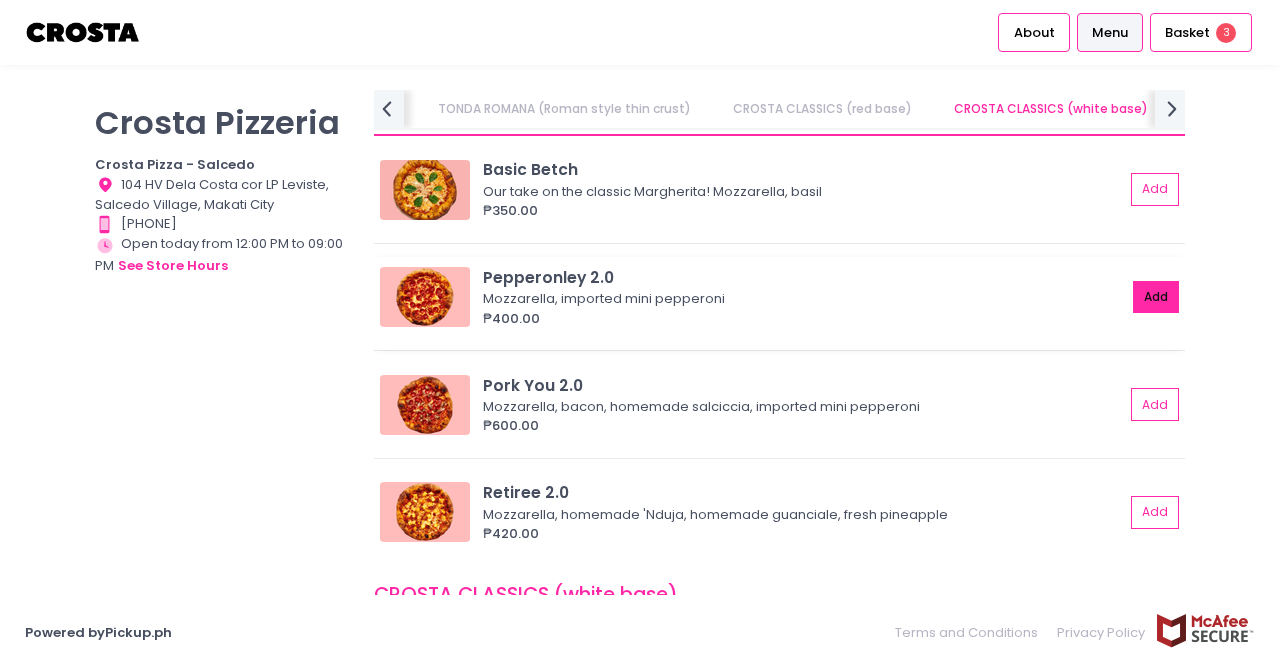 click on "Add" at bounding box center [1156, 297] 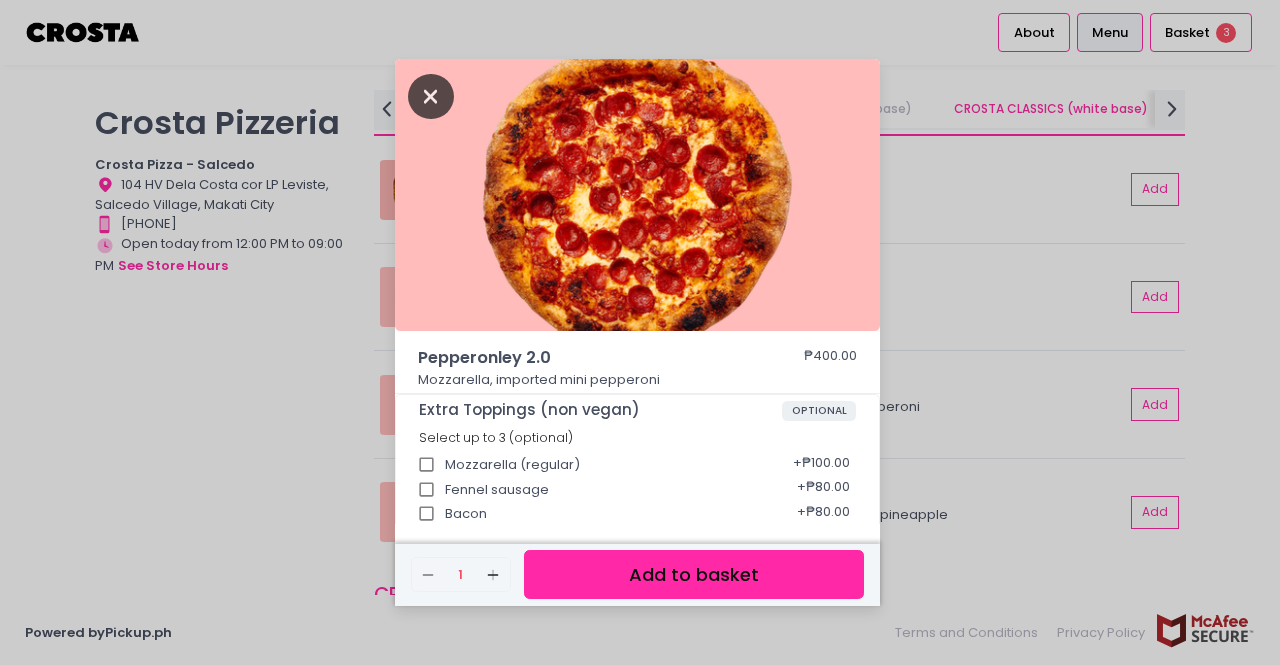click at bounding box center (431, 96) 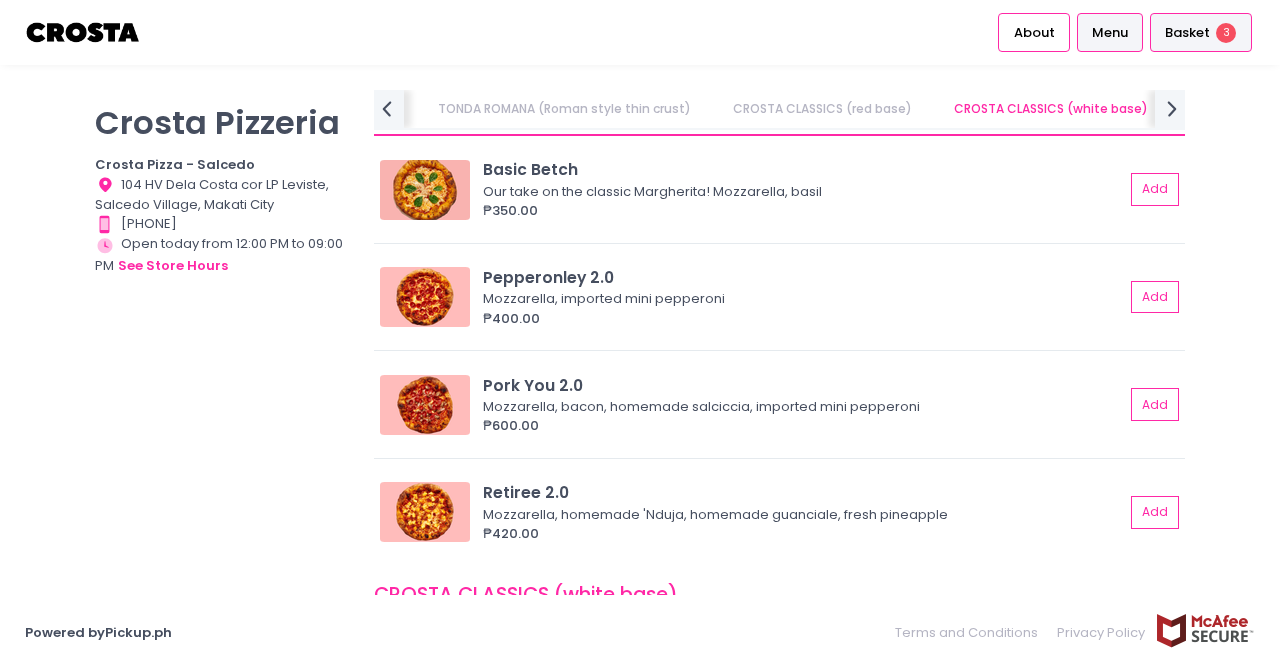 click on "3" at bounding box center [1226, 33] 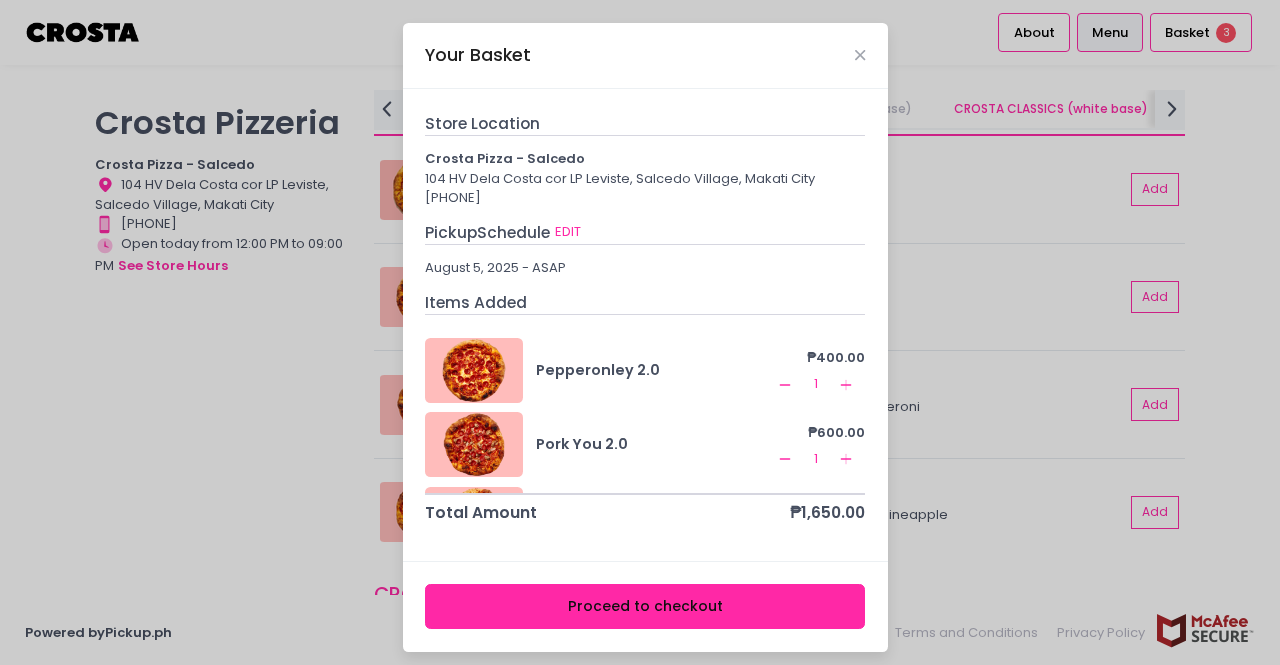 click on "Remove Created with Sketch." 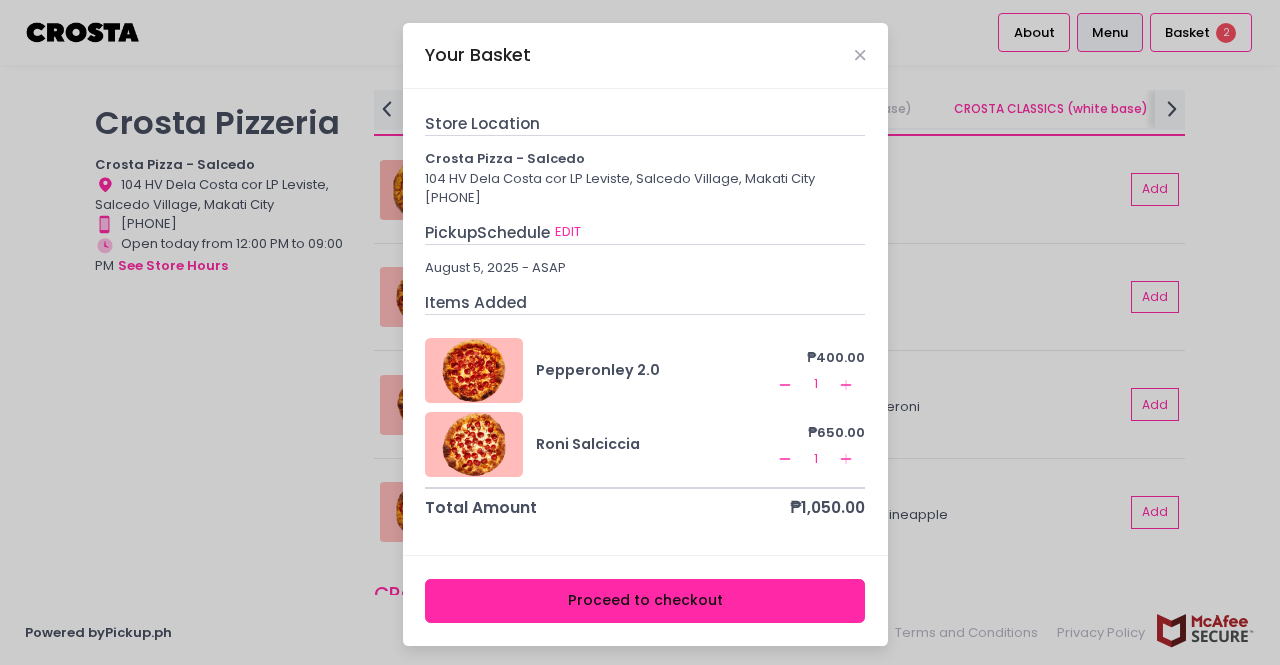 click on "Remove Created with Sketch." 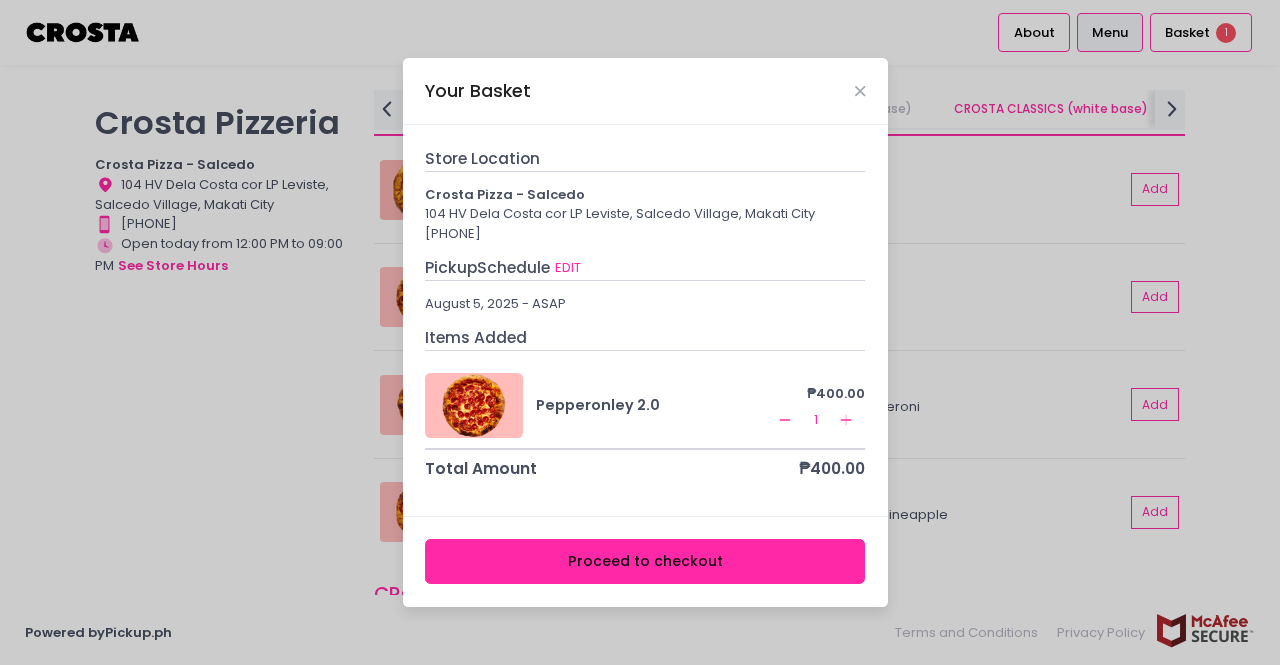click on "Proceed to checkout" at bounding box center [645, 561] 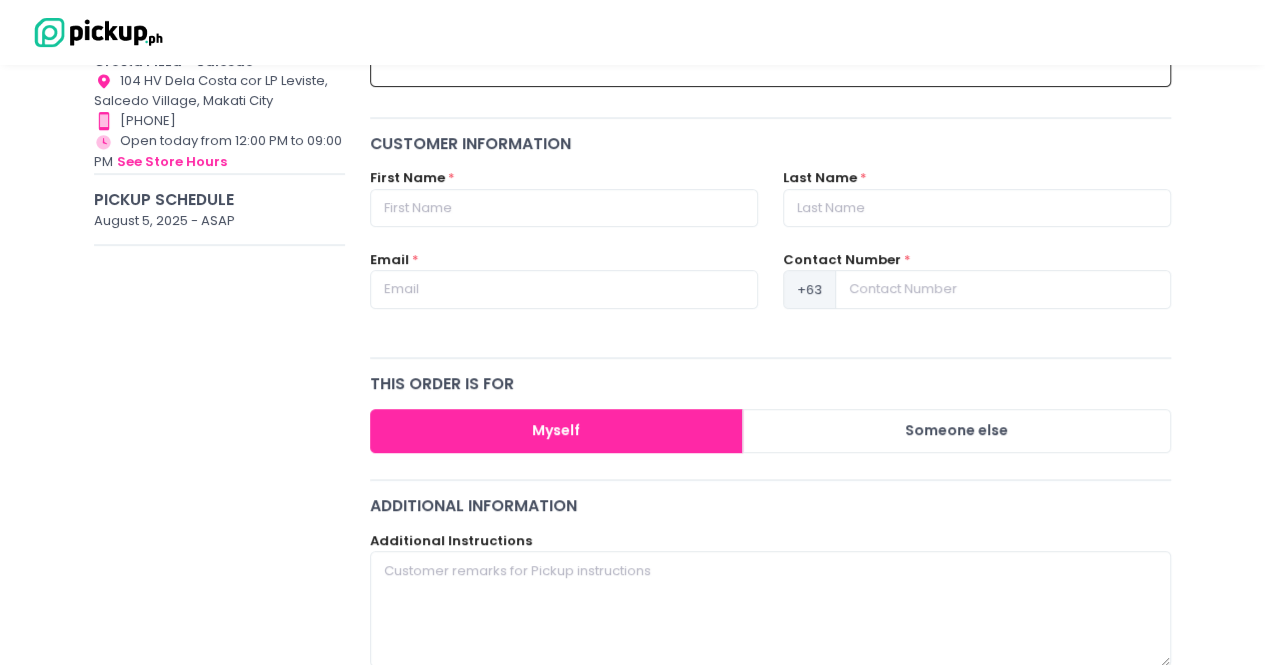 scroll, scrollTop: 300, scrollLeft: 0, axis: vertical 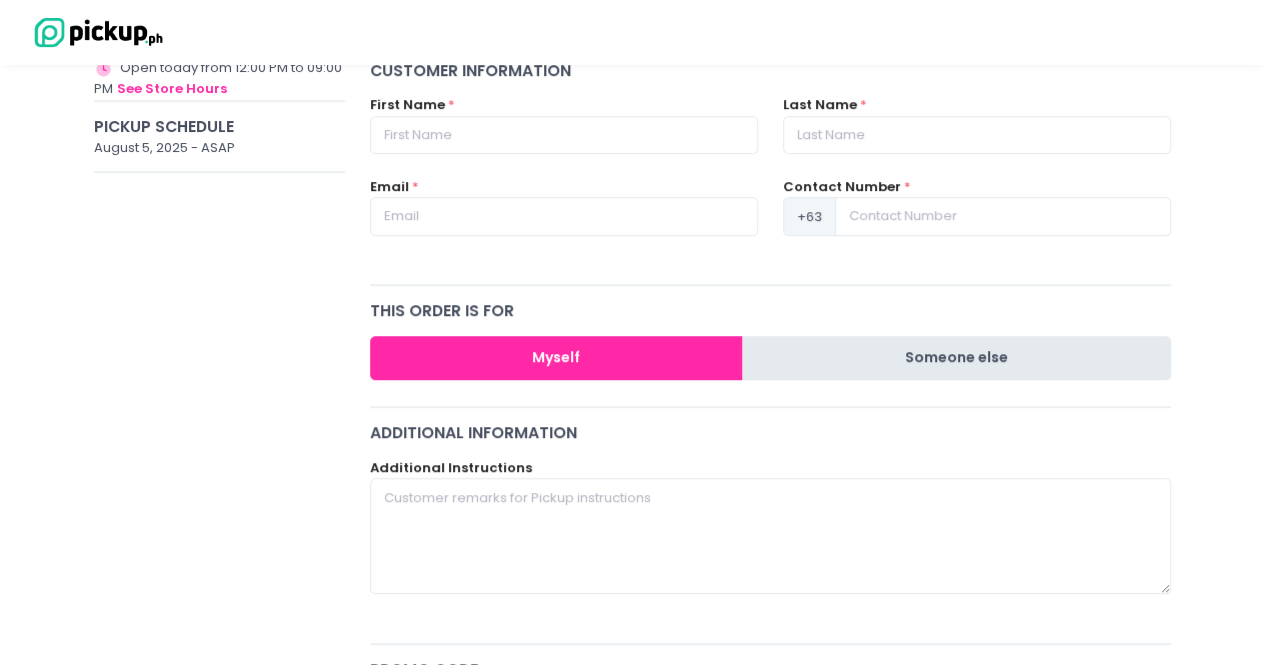 click on "Someone else" at bounding box center [956, 358] 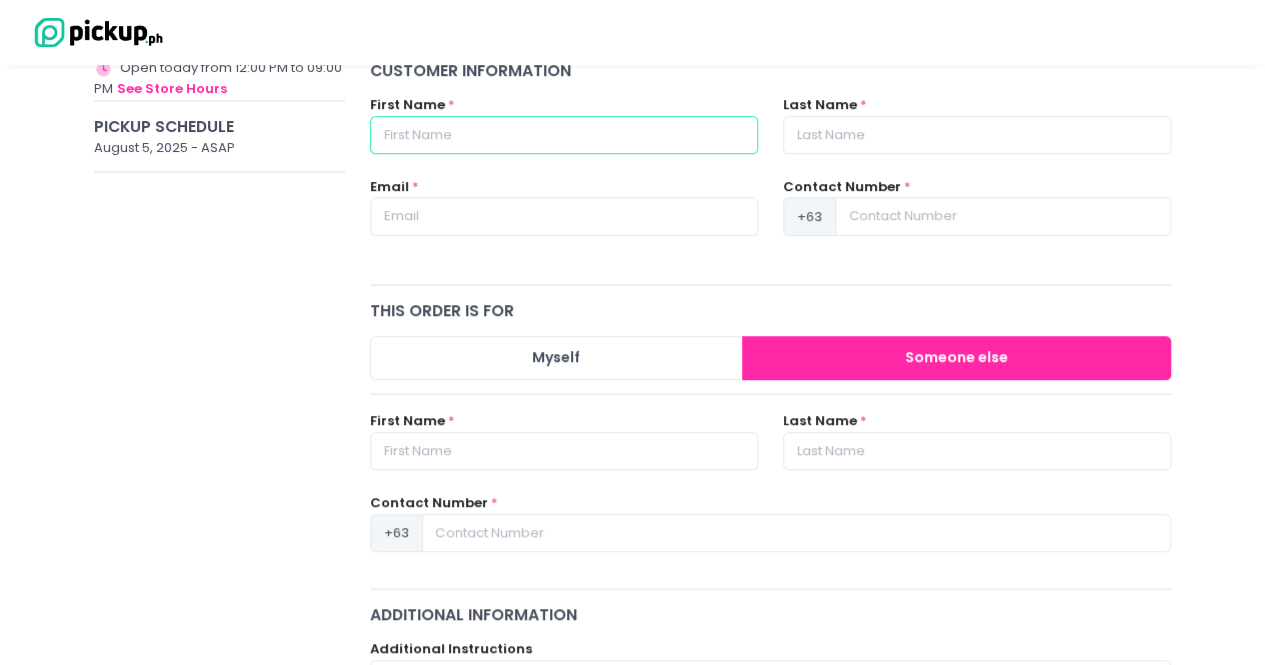 click at bounding box center [564, 135] 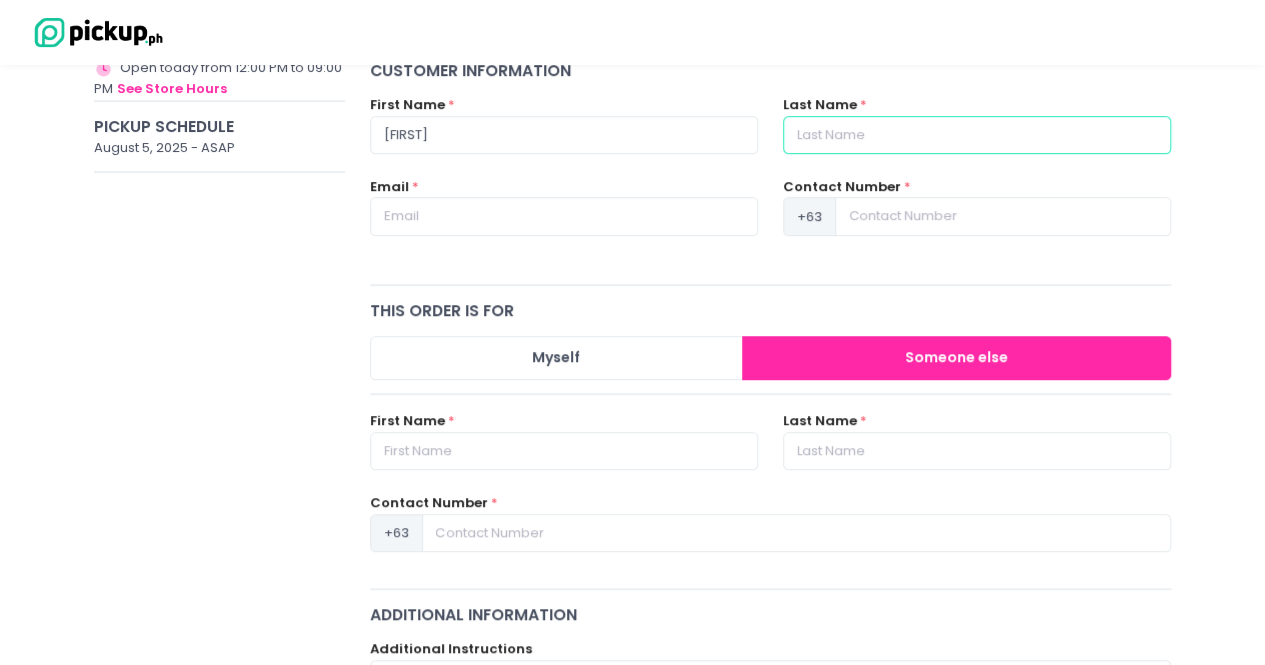 type on "[LAST]" 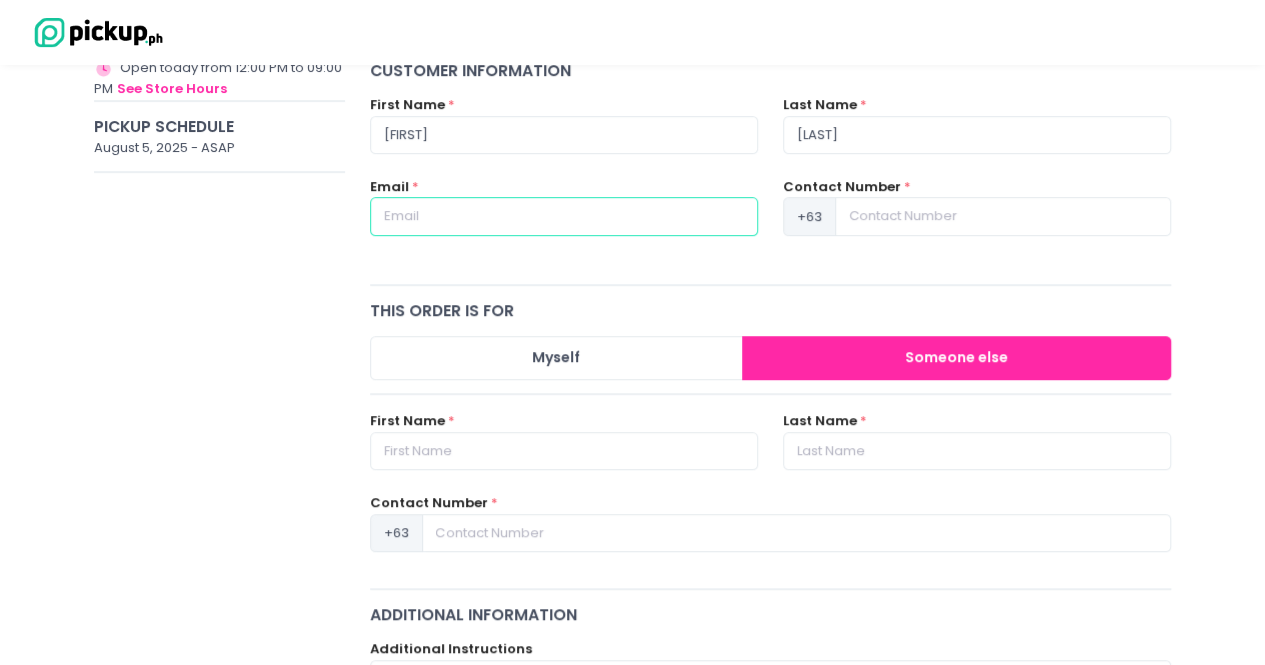 type on "[EMAIL]" 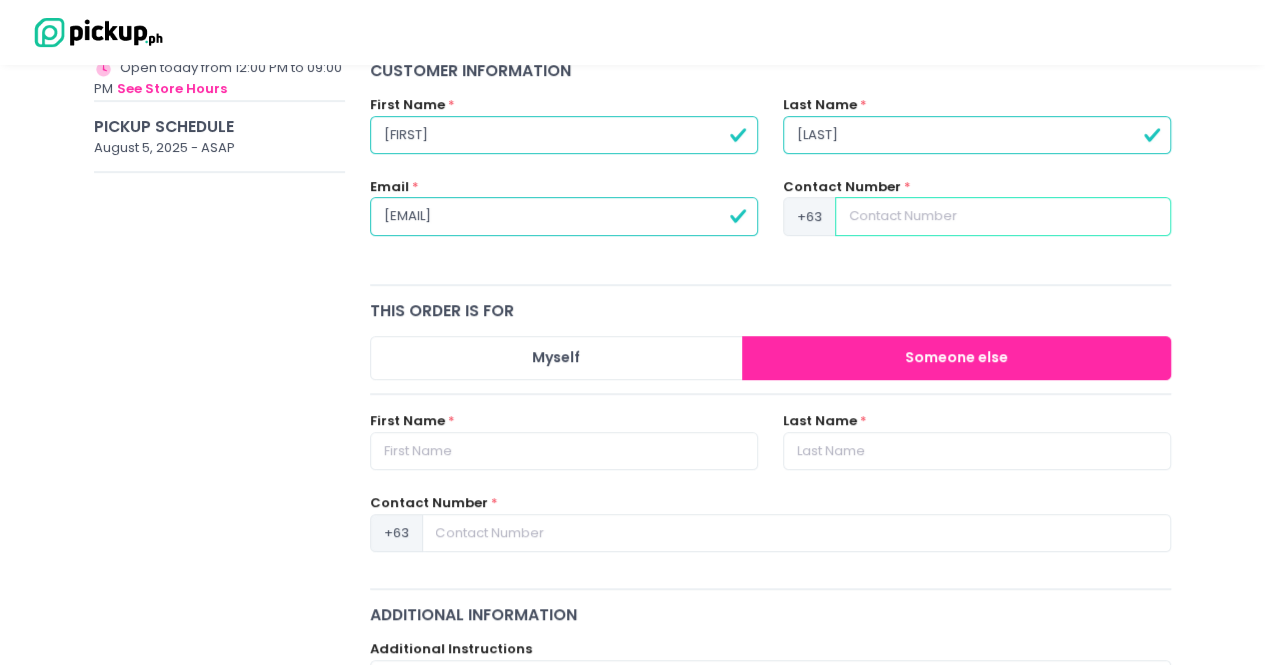 click at bounding box center (1003, 216) 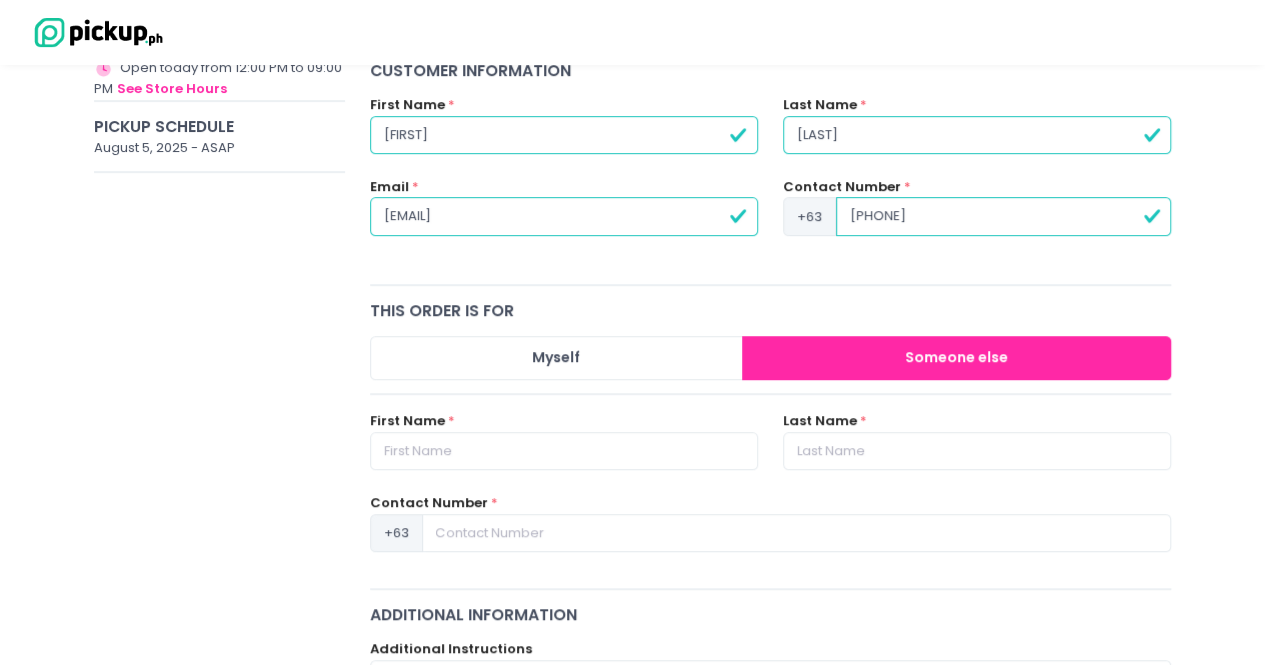 scroll, scrollTop: 400, scrollLeft: 0, axis: vertical 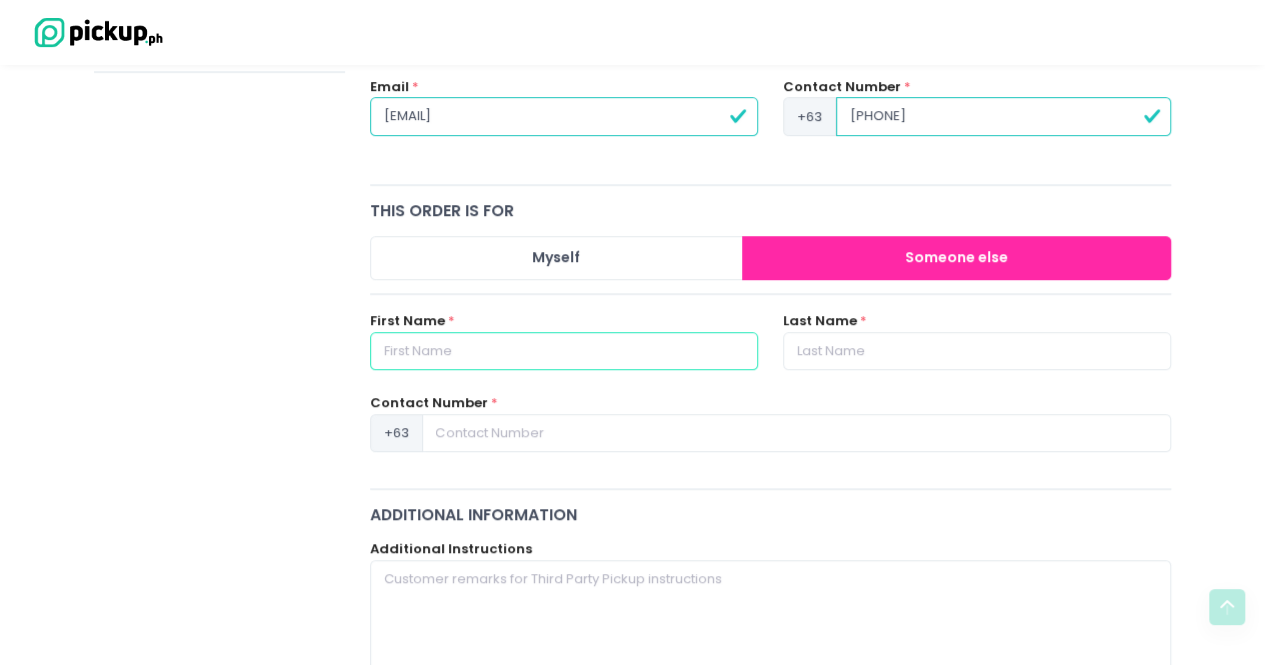 click at bounding box center (564, 351) 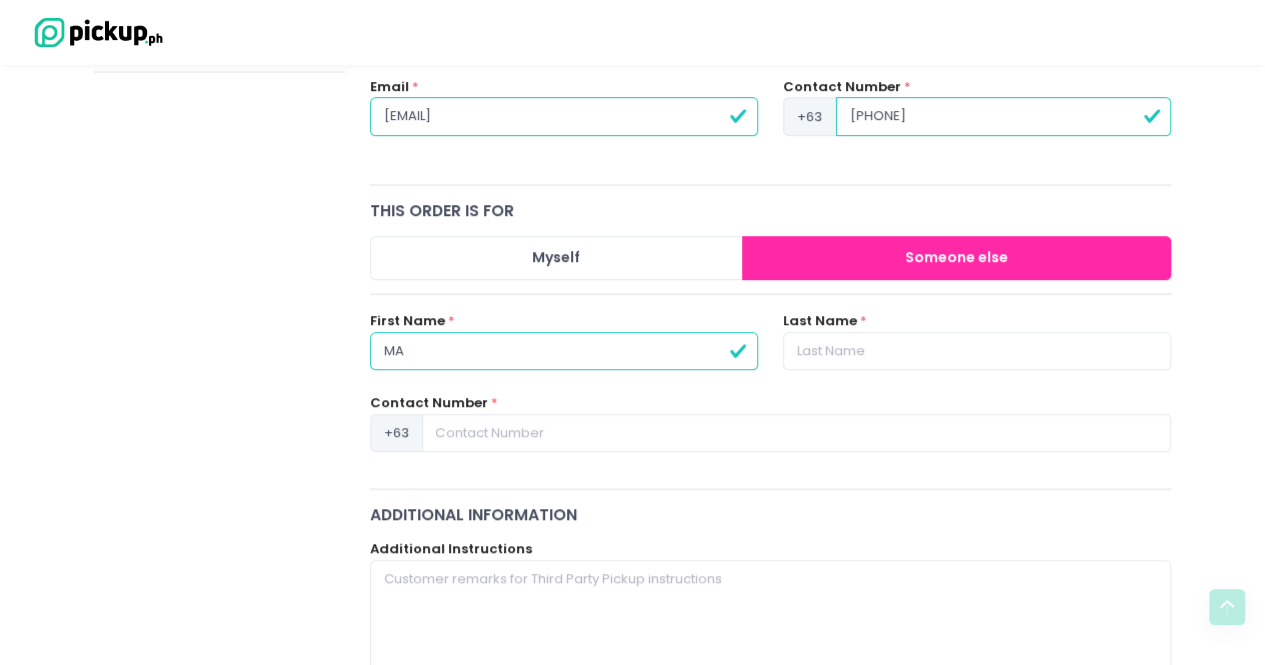type on "M" 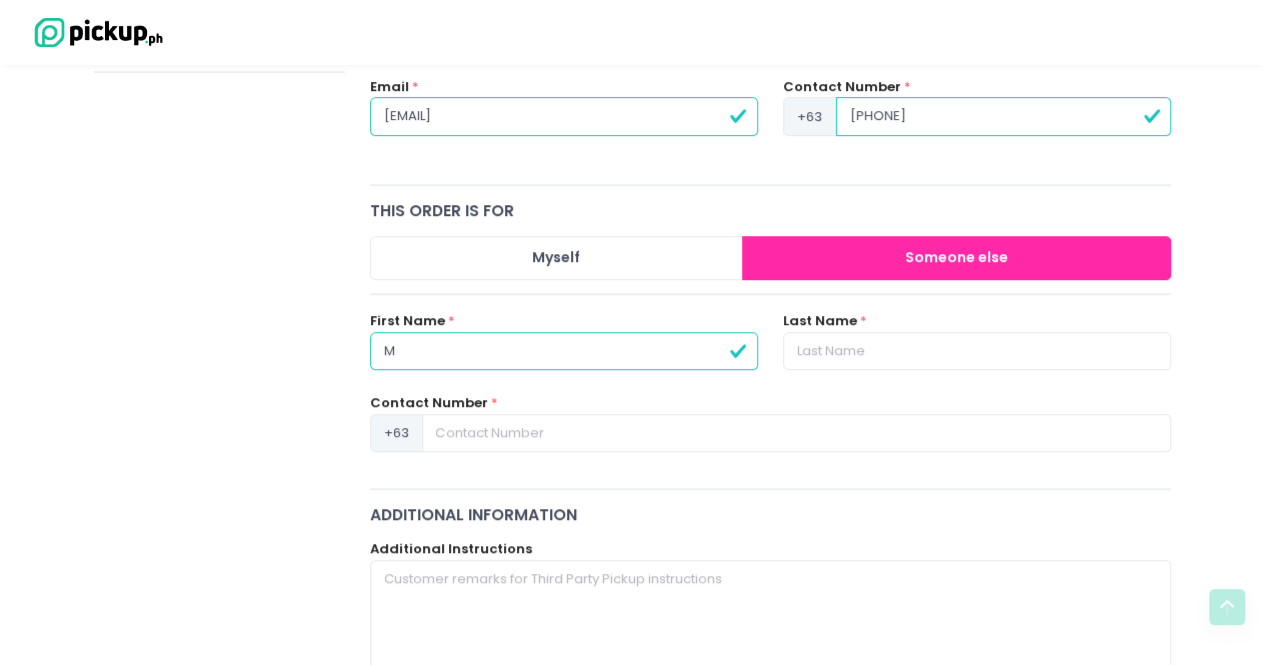 type 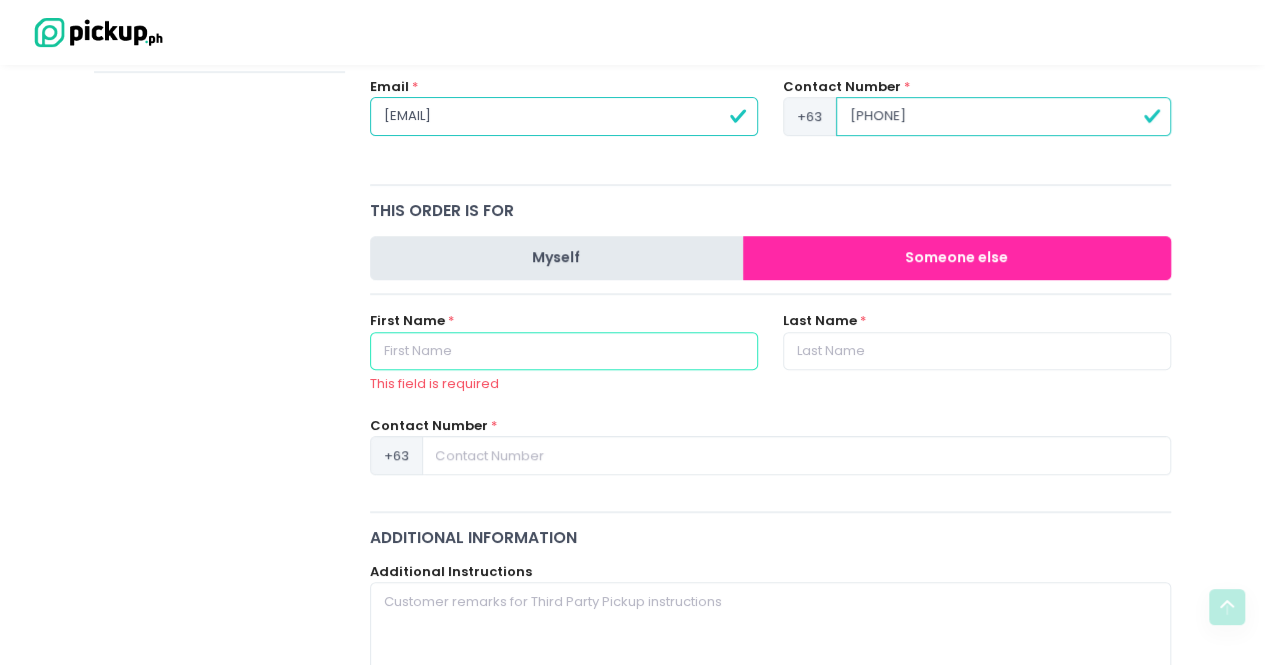 click on "Myself" at bounding box center (557, 258) 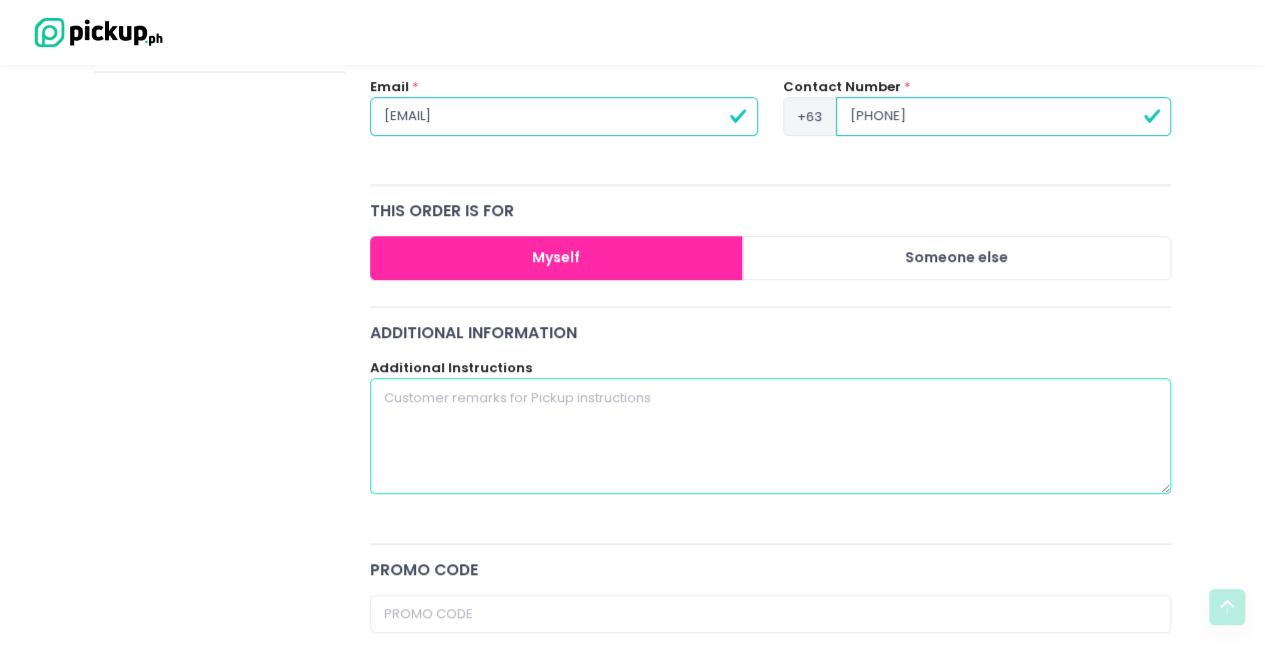 click at bounding box center [771, 436] 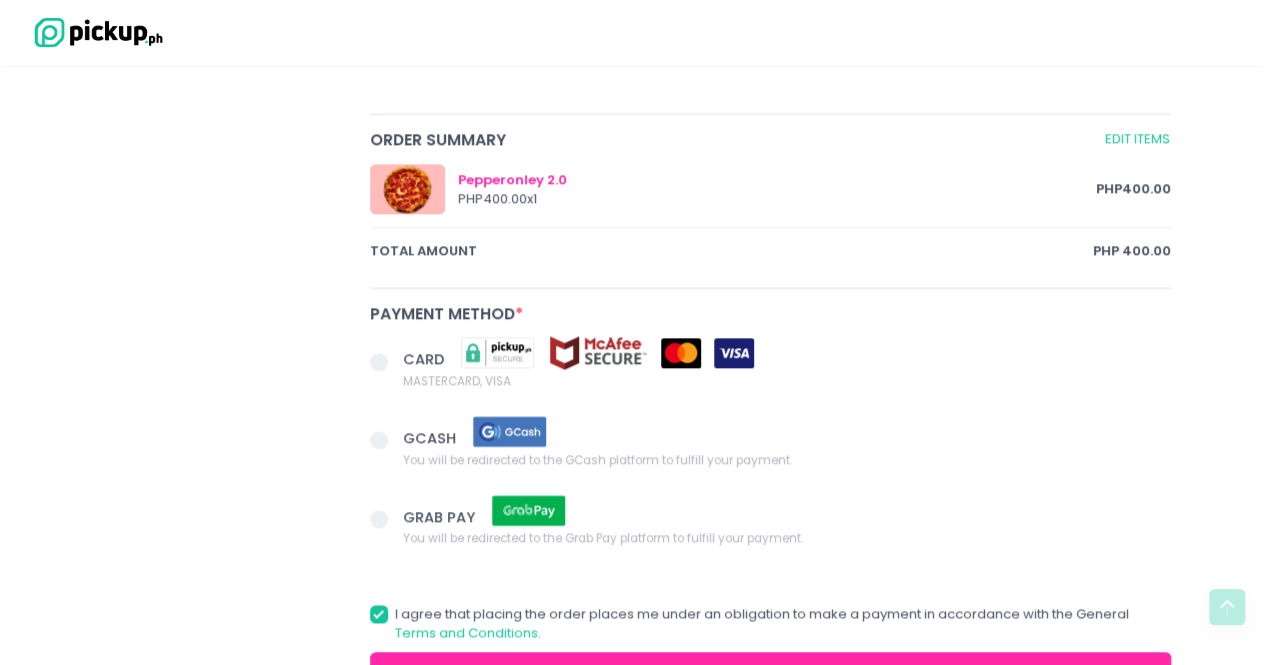 scroll, scrollTop: 1000, scrollLeft: 0, axis: vertical 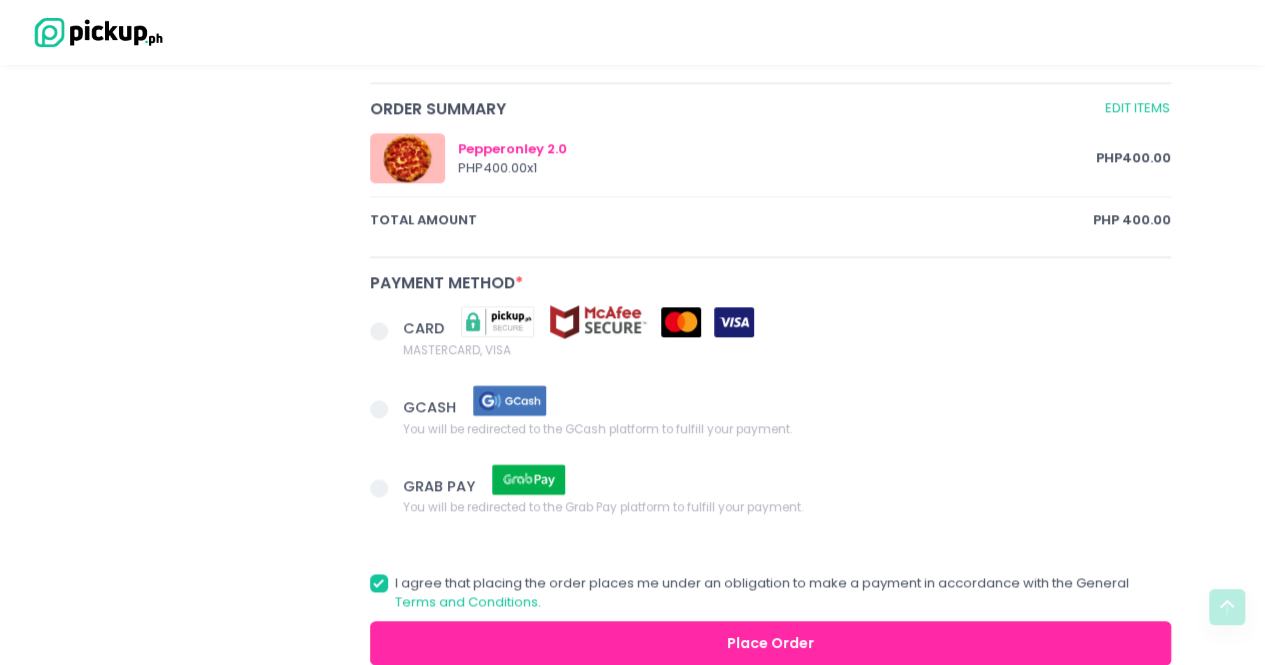 type on "DRIVER [FIRST] [LAST] will pick up from the curb side. Please expect Toyota Alphard white car on the side" 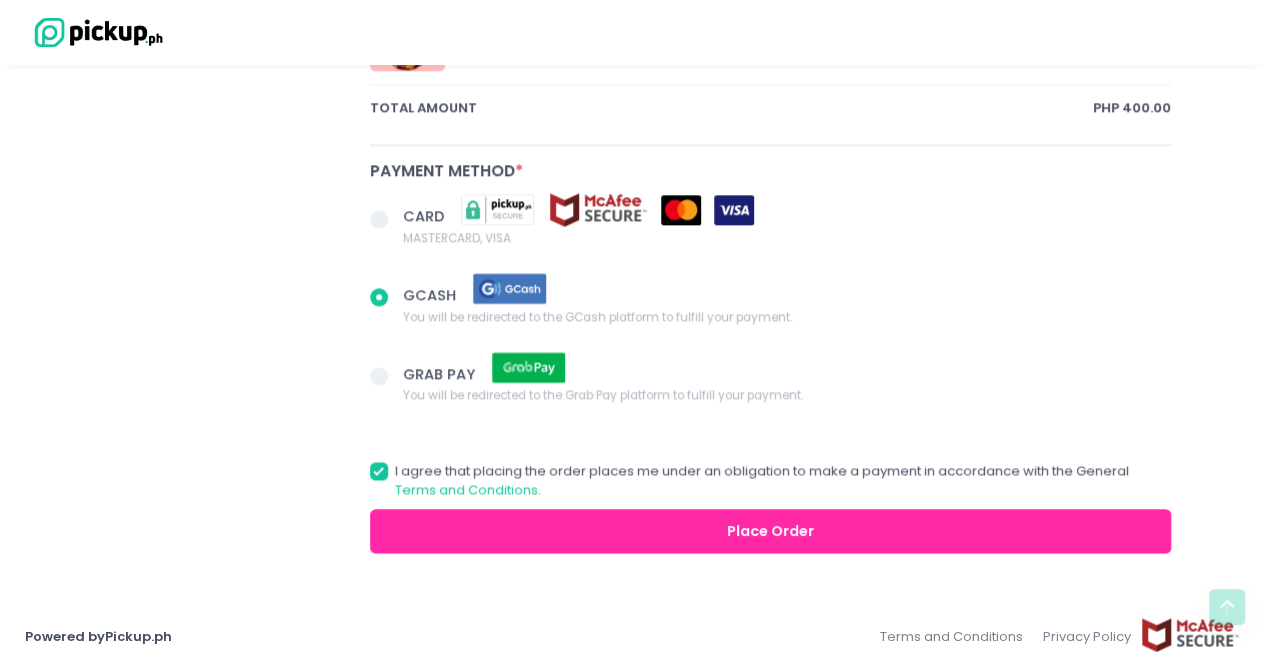 scroll, scrollTop: 1113, scrollLeft: 0, axis: vertical 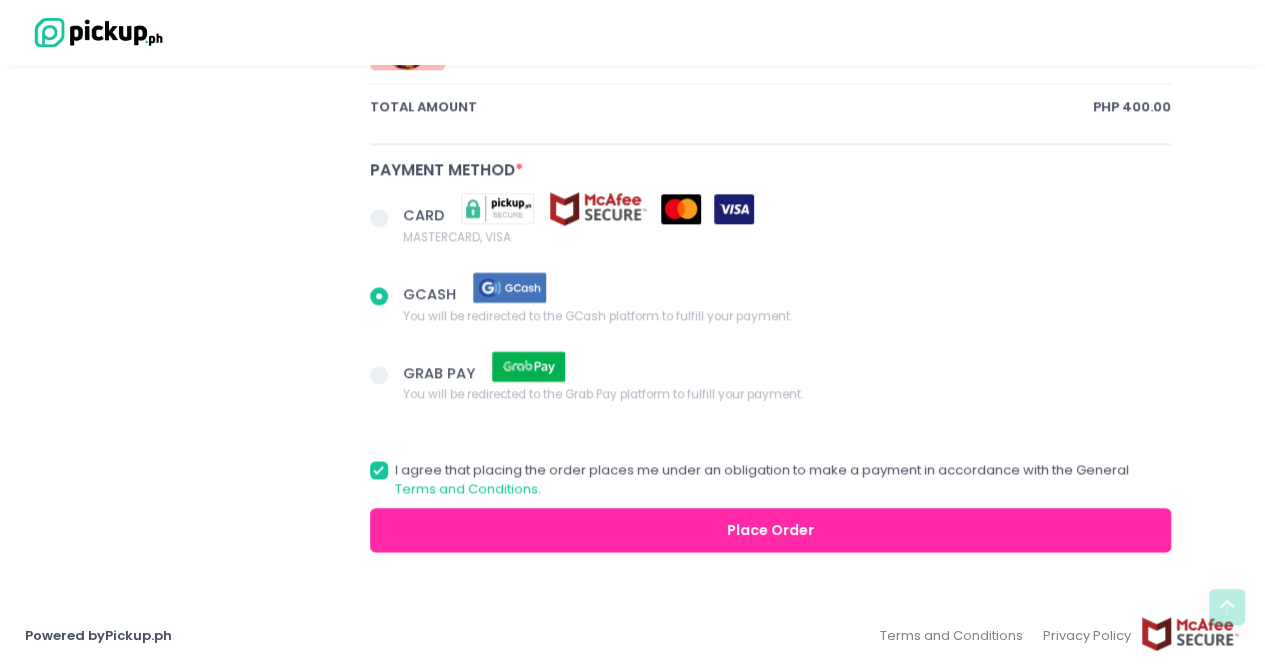 click on "Place Order" at bounding box center [771, 530] 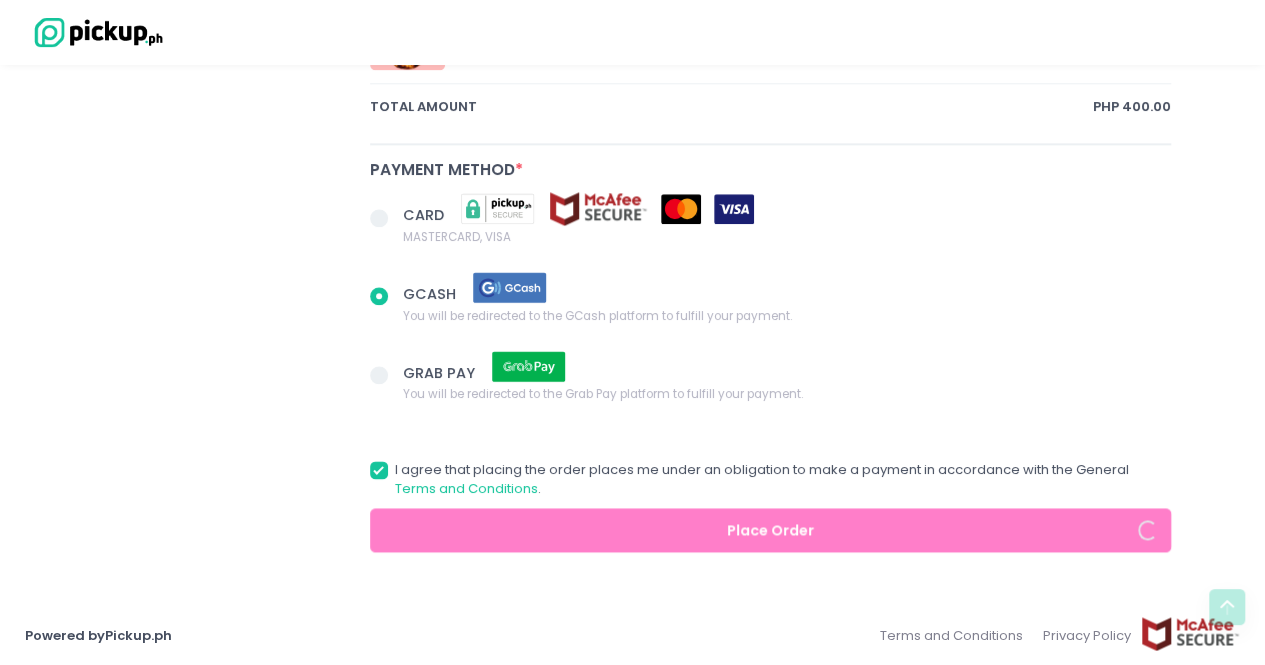 radio on "true" 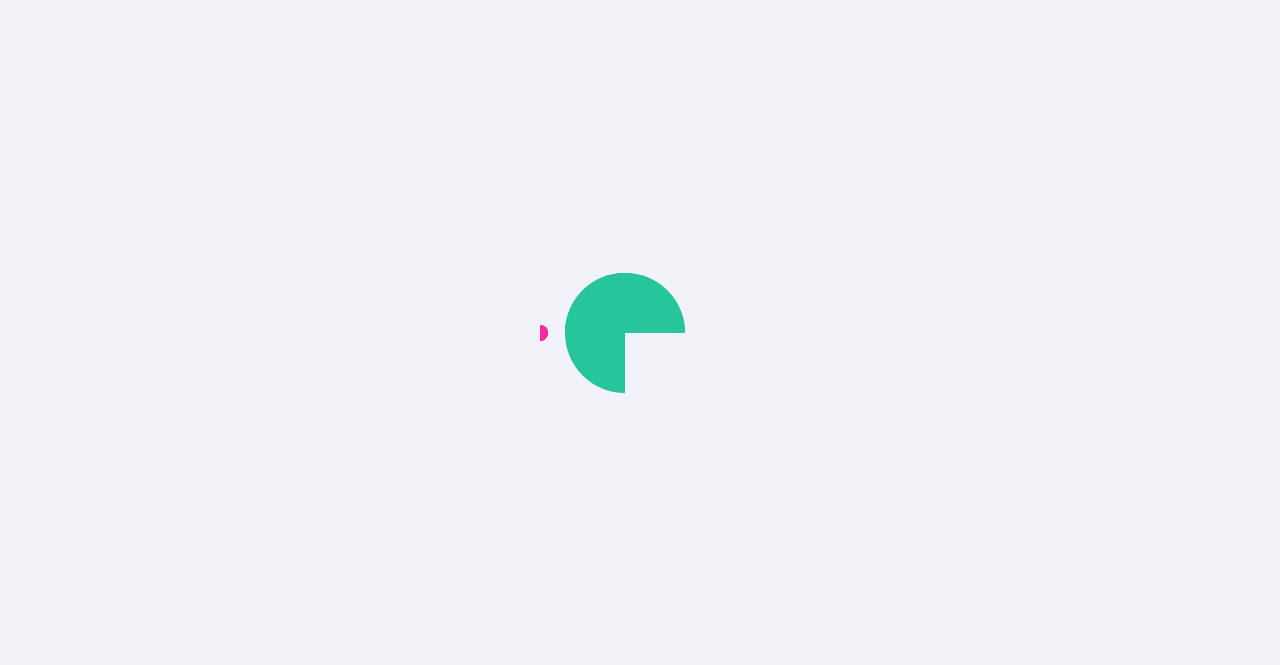 scroll, scrollTop: 0, scrollLeft: 0, axis: both 